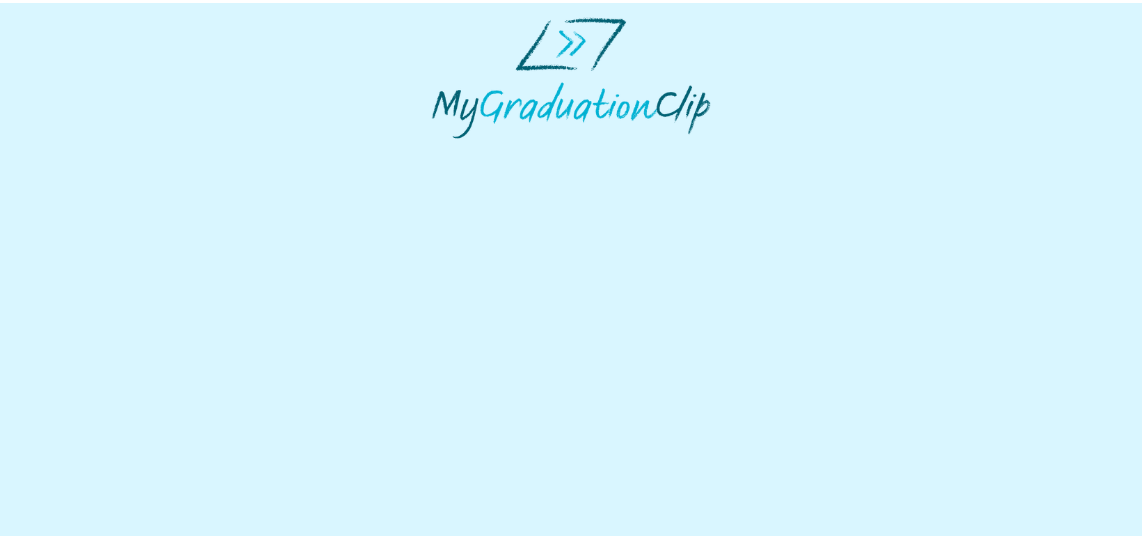 scroll, scrollTop: 0, scrollLeft: 0, axis: both 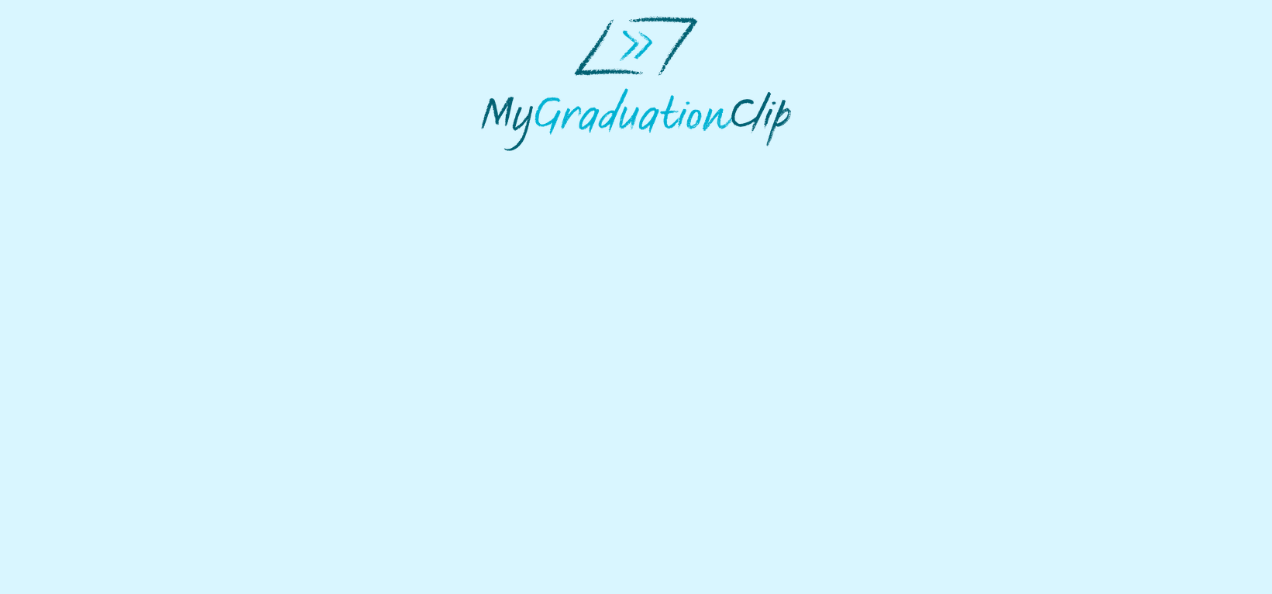 select on "**********" 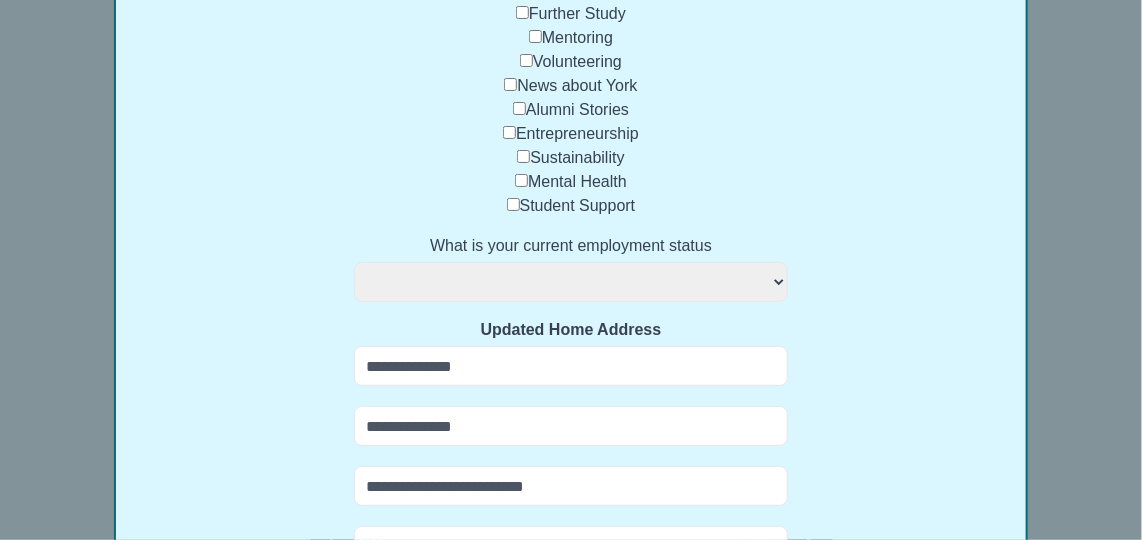 scroll, scrollTop: 474, scrollLeft: 0, axis: vertical 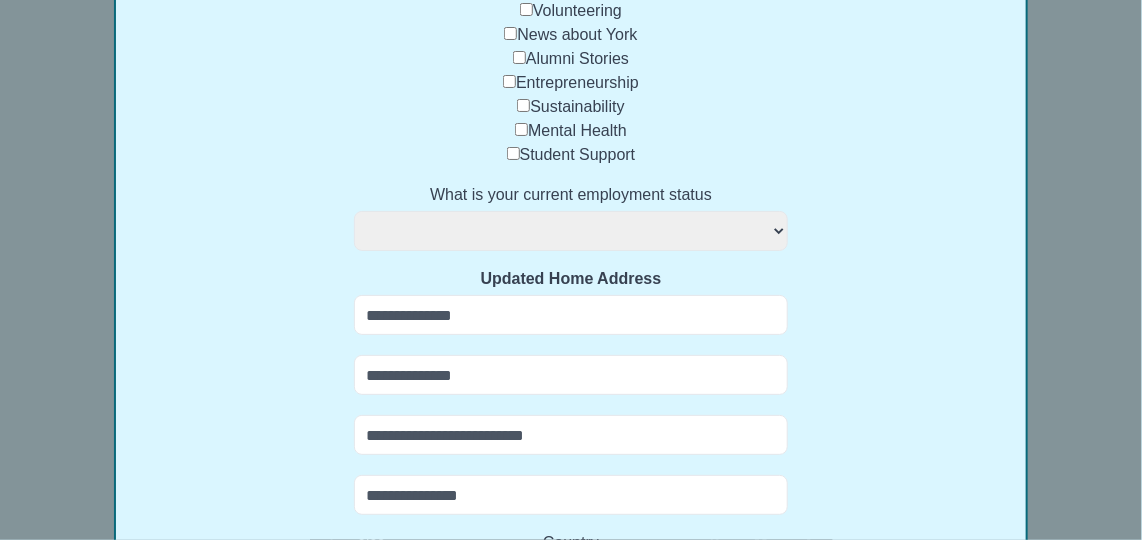 click on "**********" at bounding box center (571, 231) 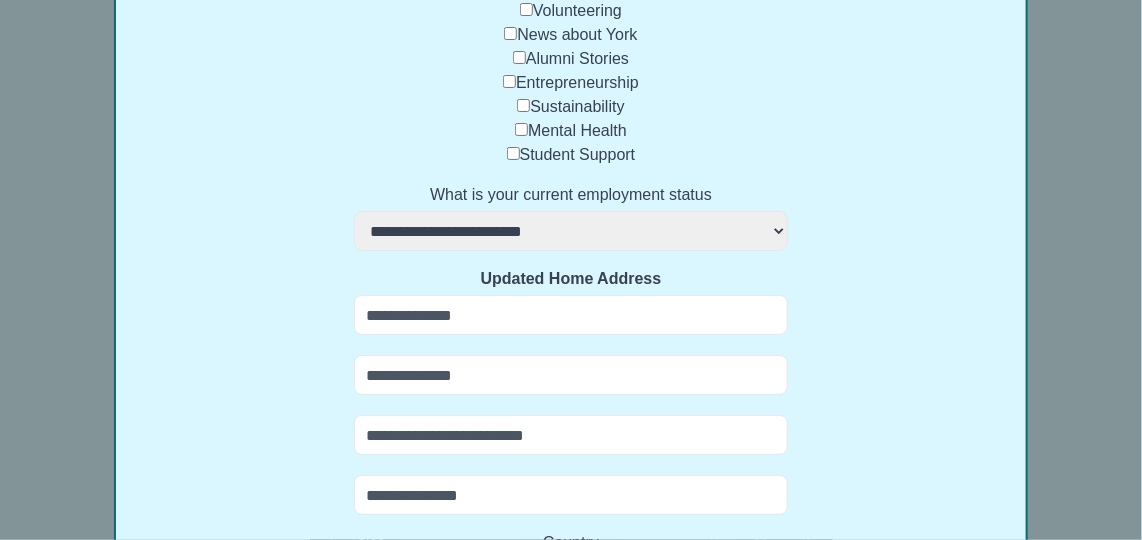 click on "**********" at bounding box center (571, 231) 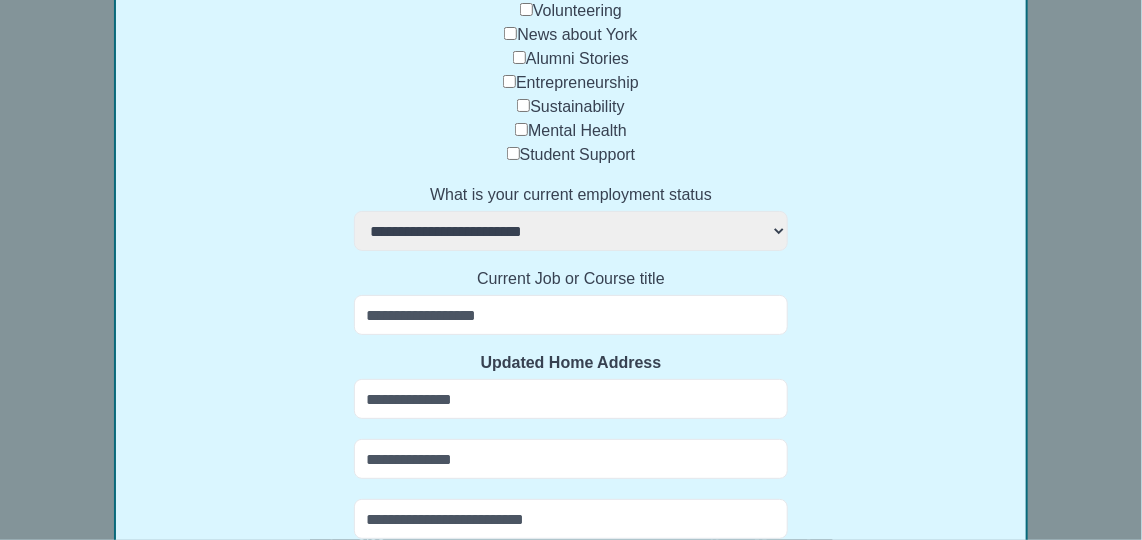 click on "Current Job or Course title" at bounding box center (571, 315) 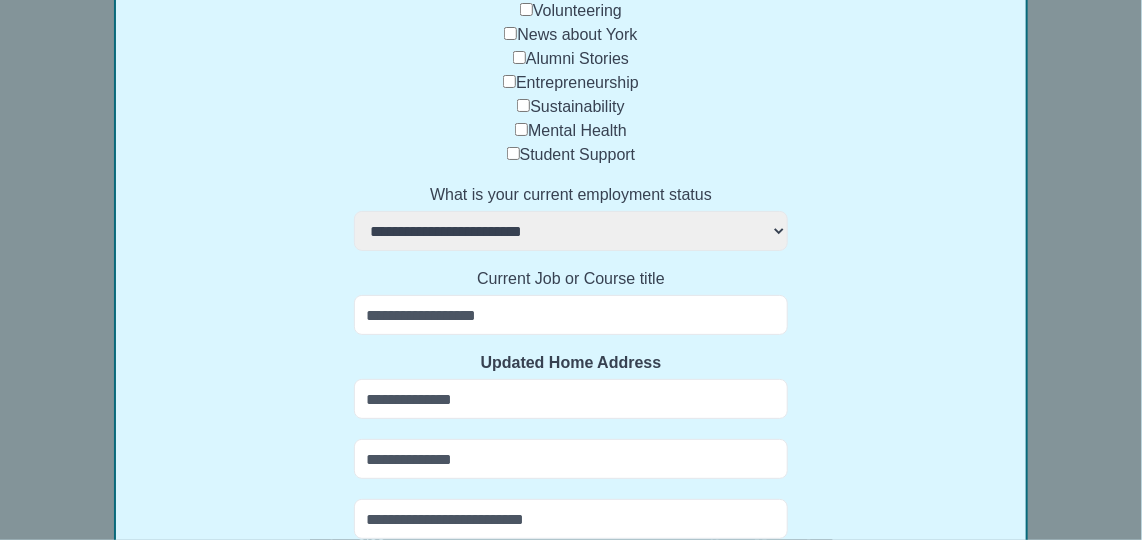 select 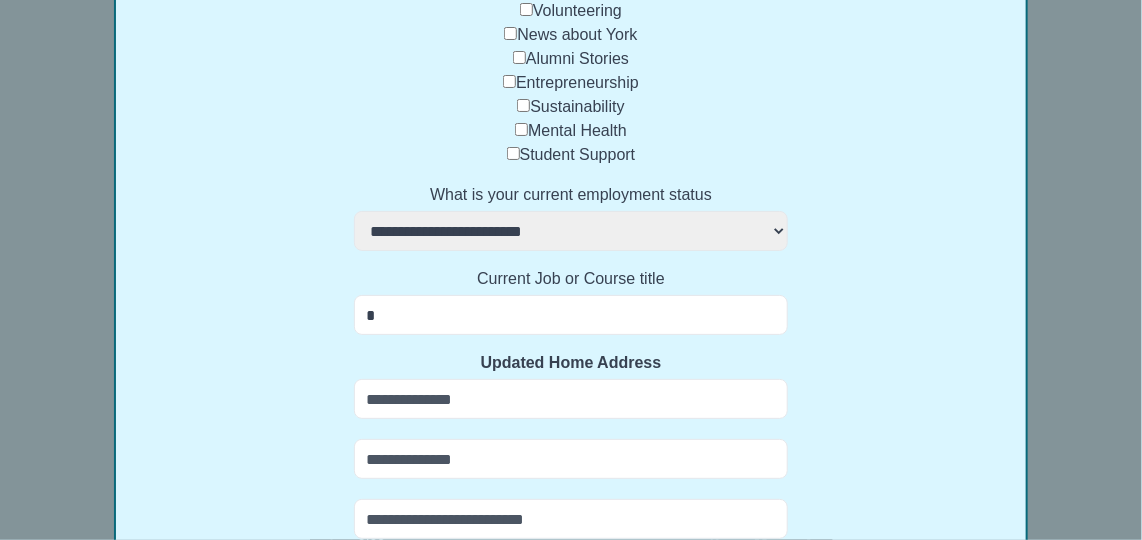 select 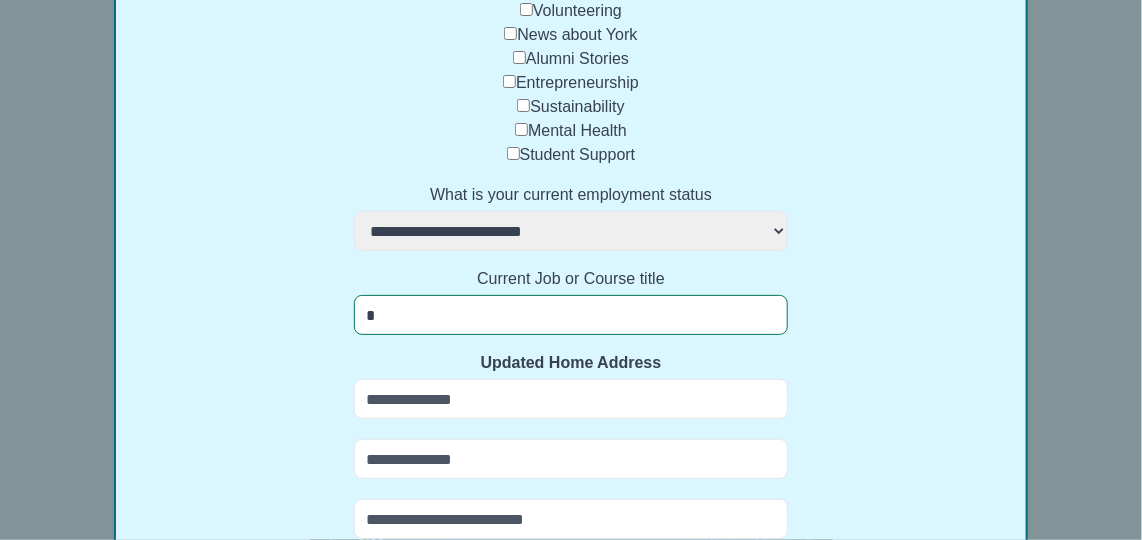 type on "**" 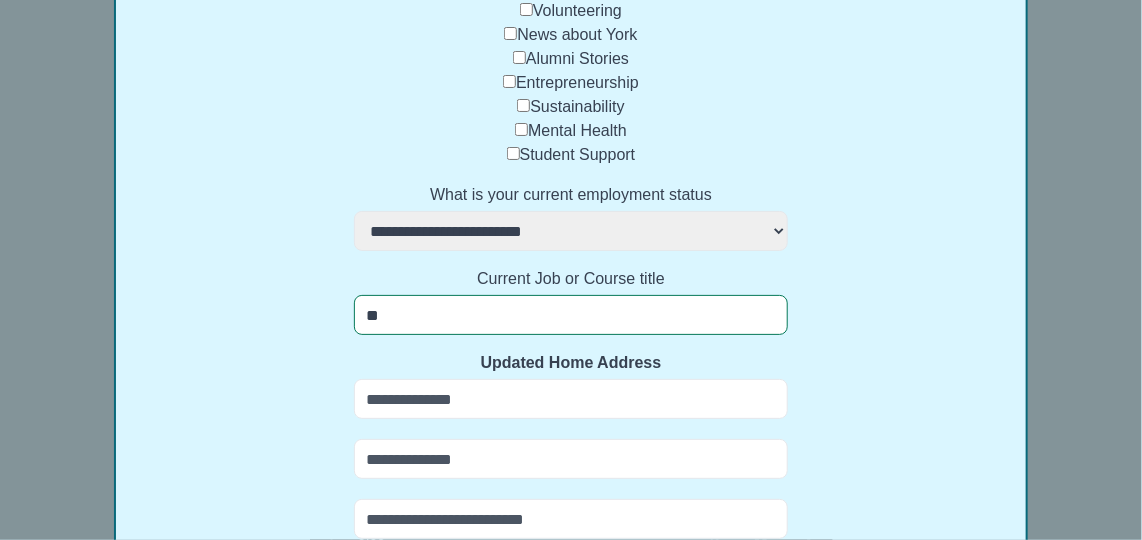 select 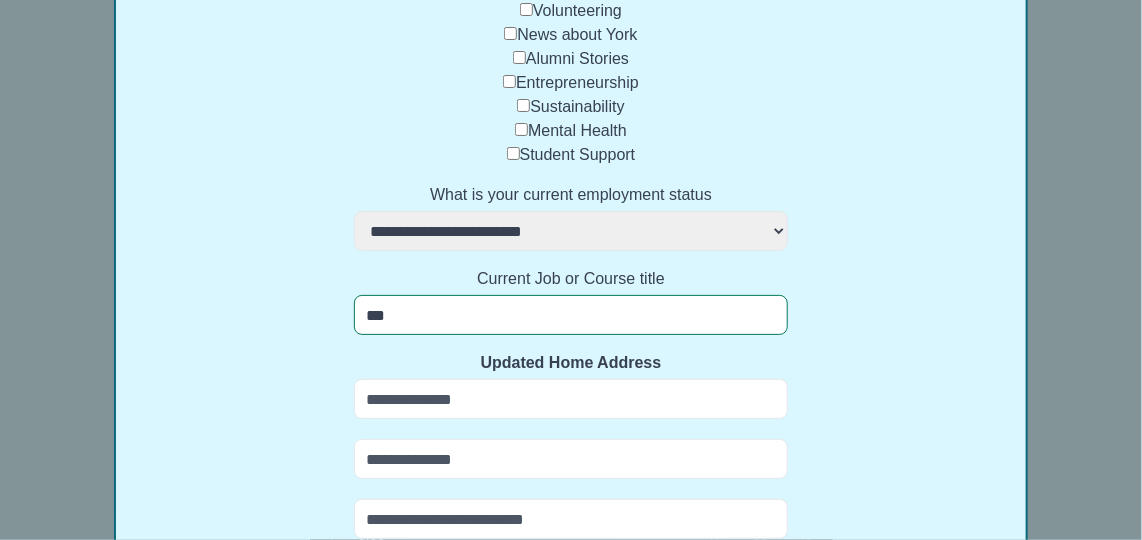 select 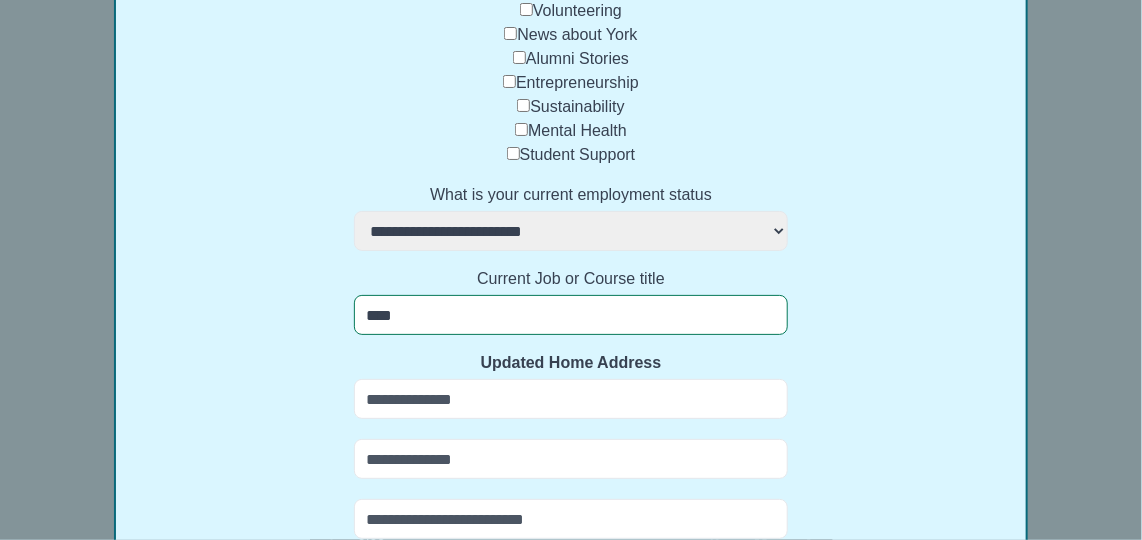 select 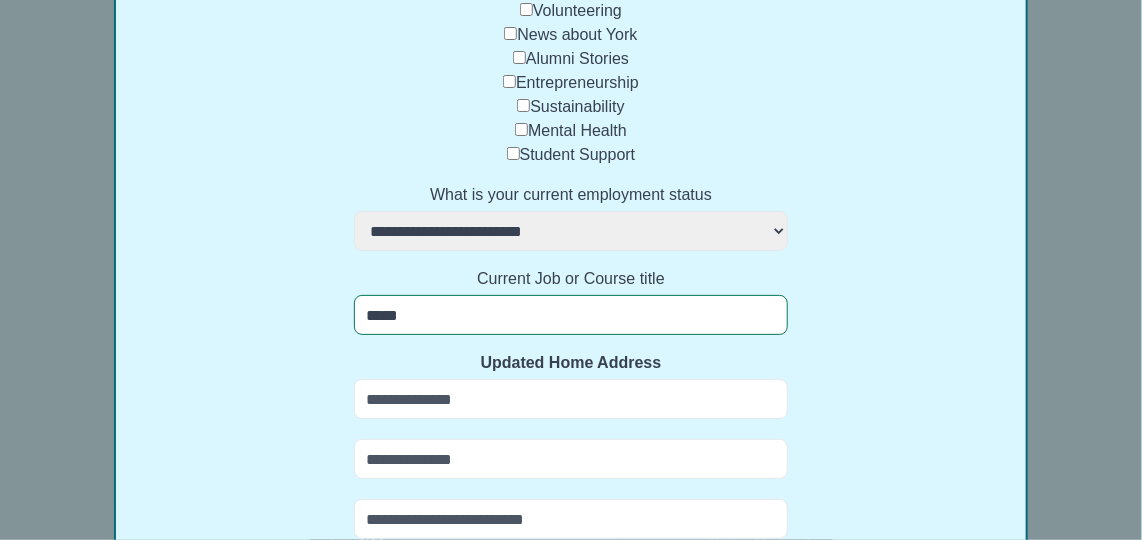 select 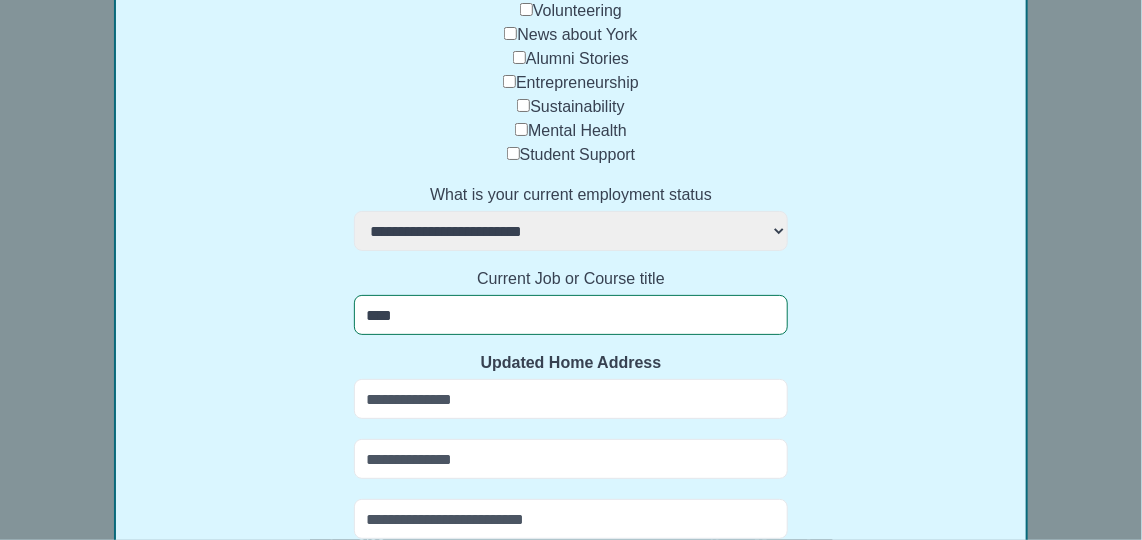 select 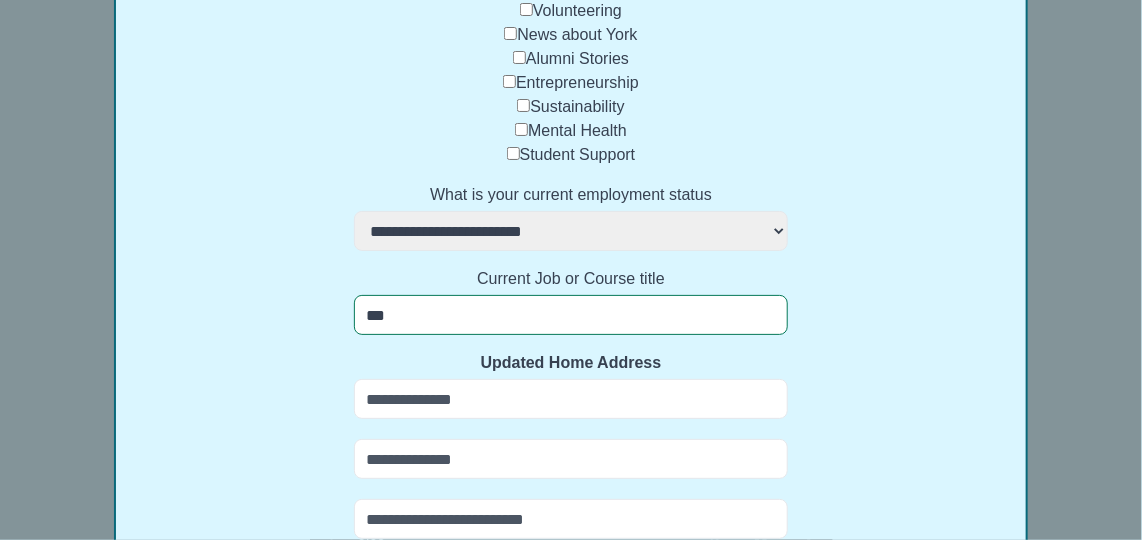 select 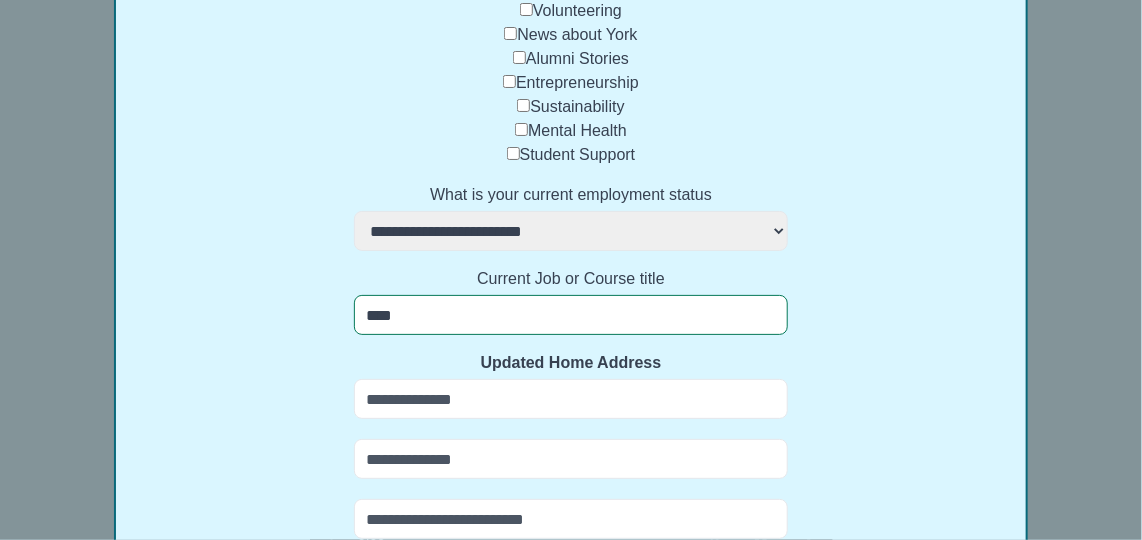 select 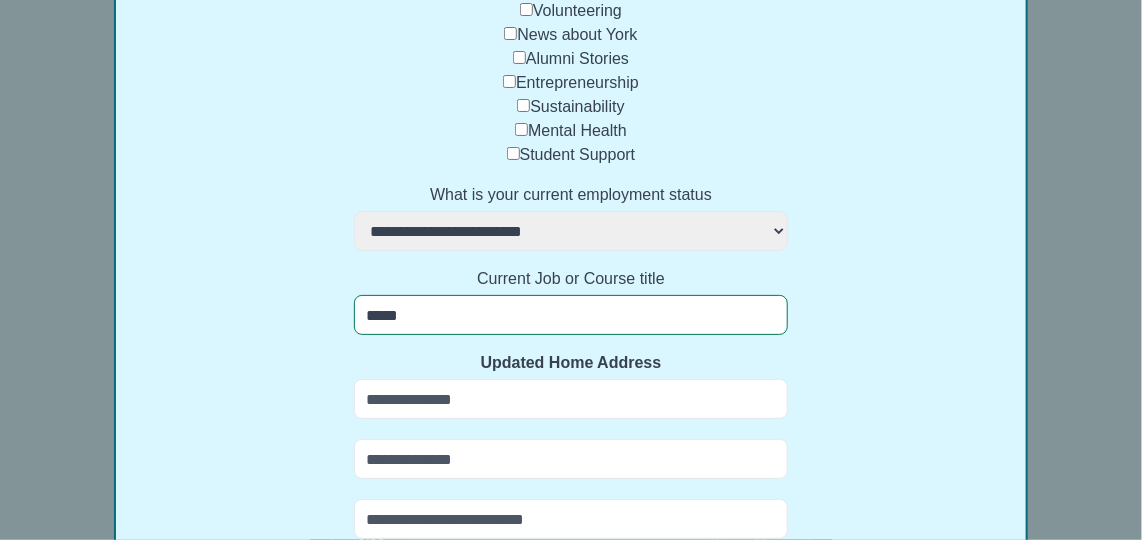 select 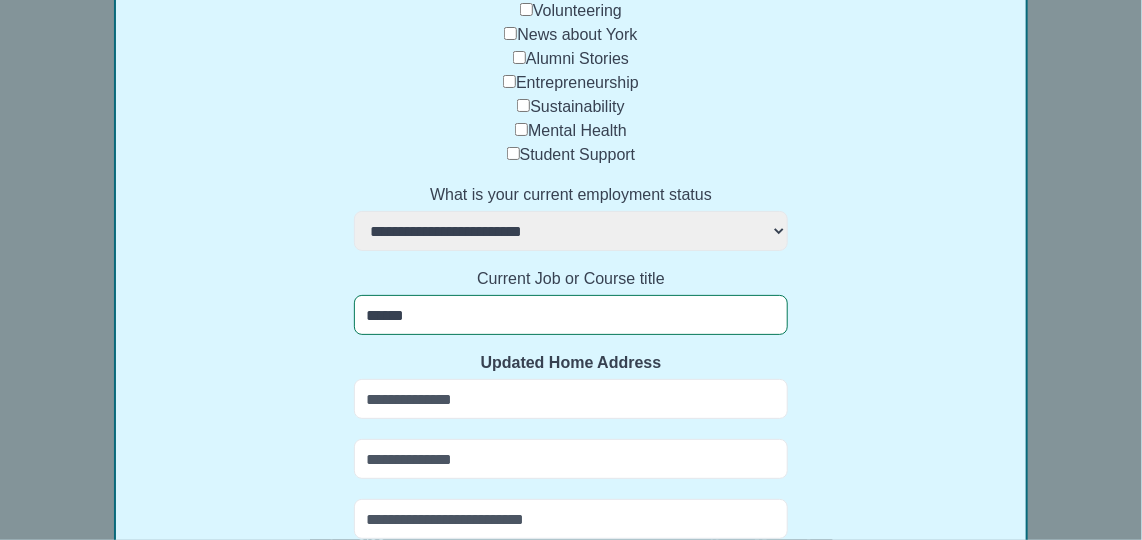 select 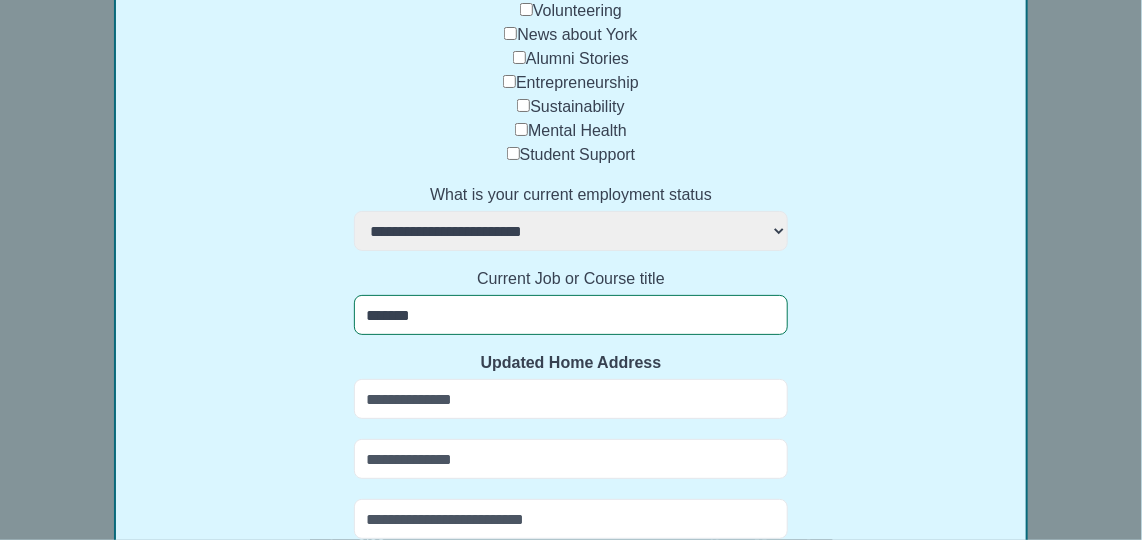 select 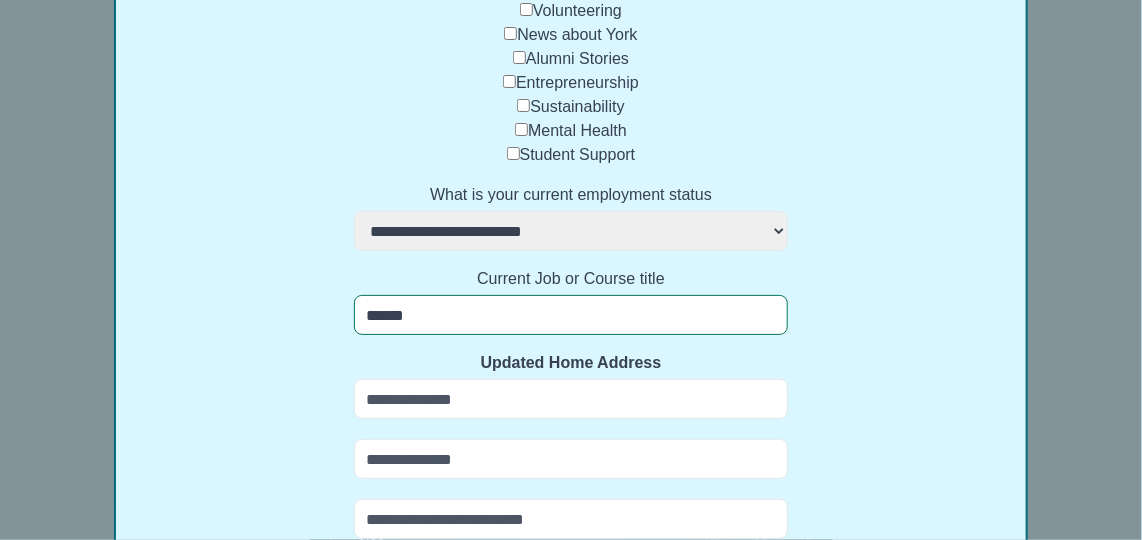 select 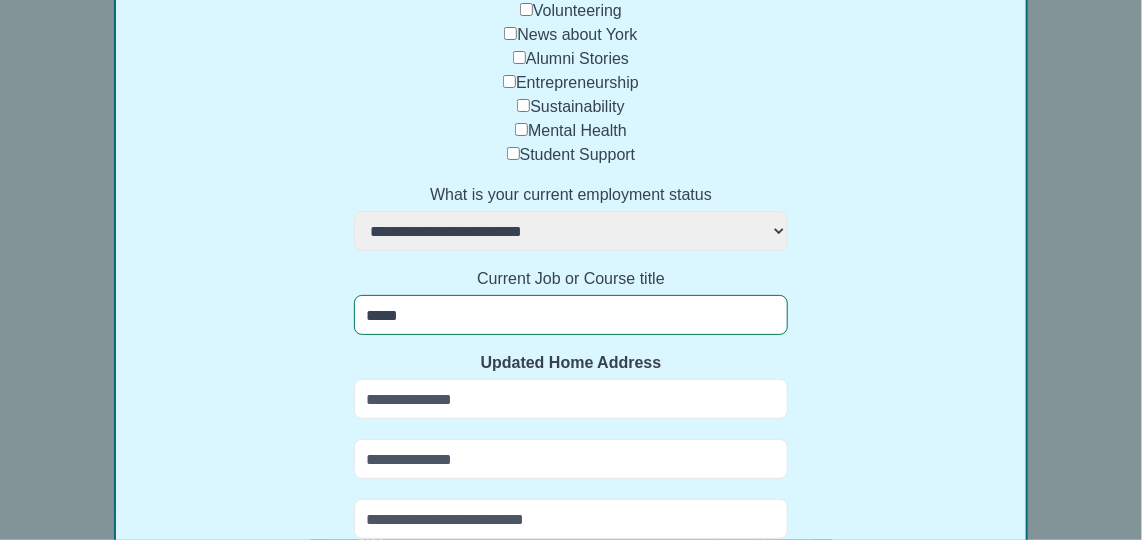 select 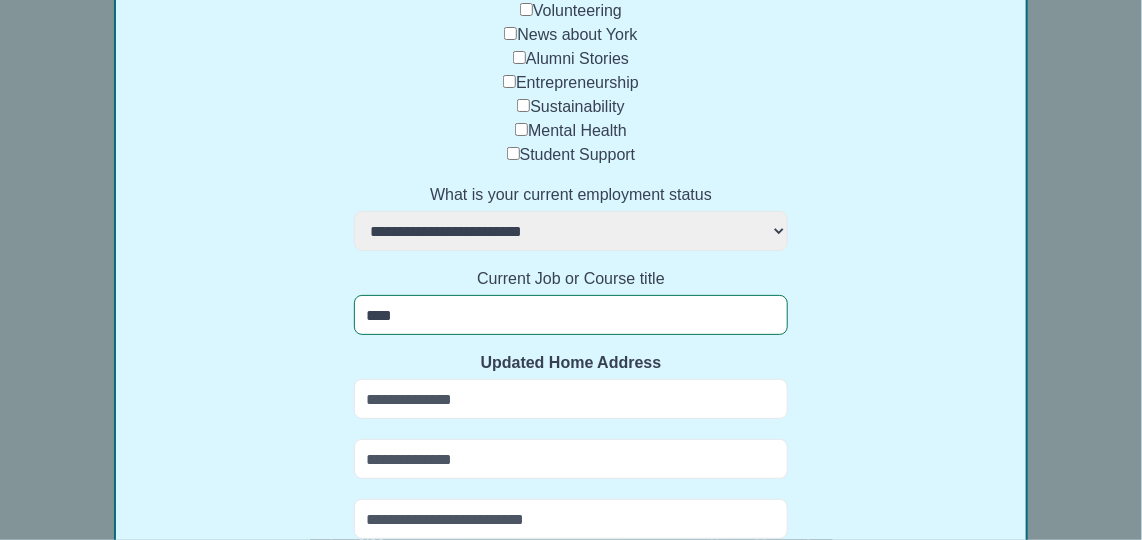select 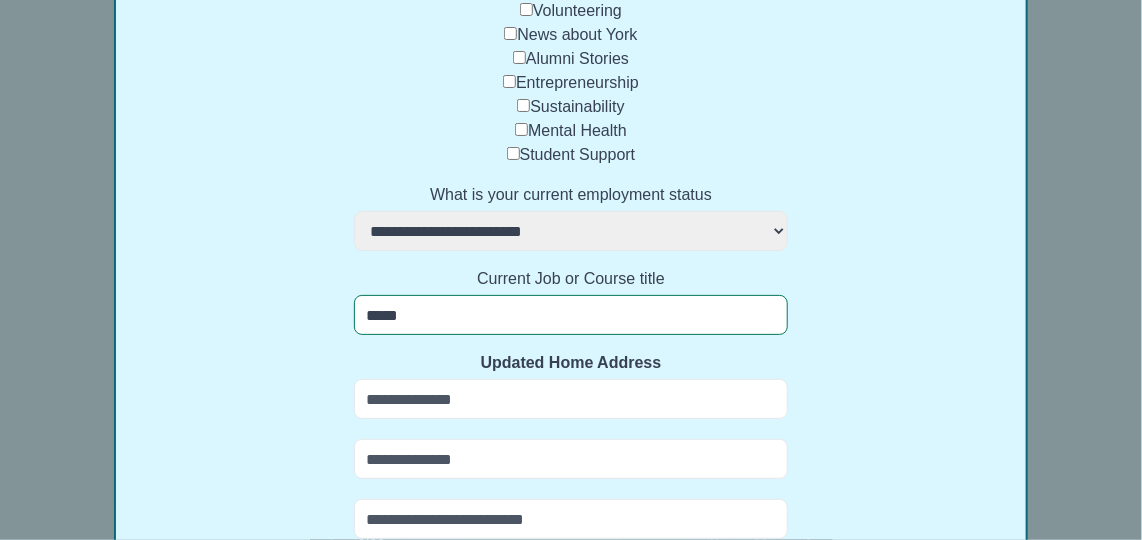 select 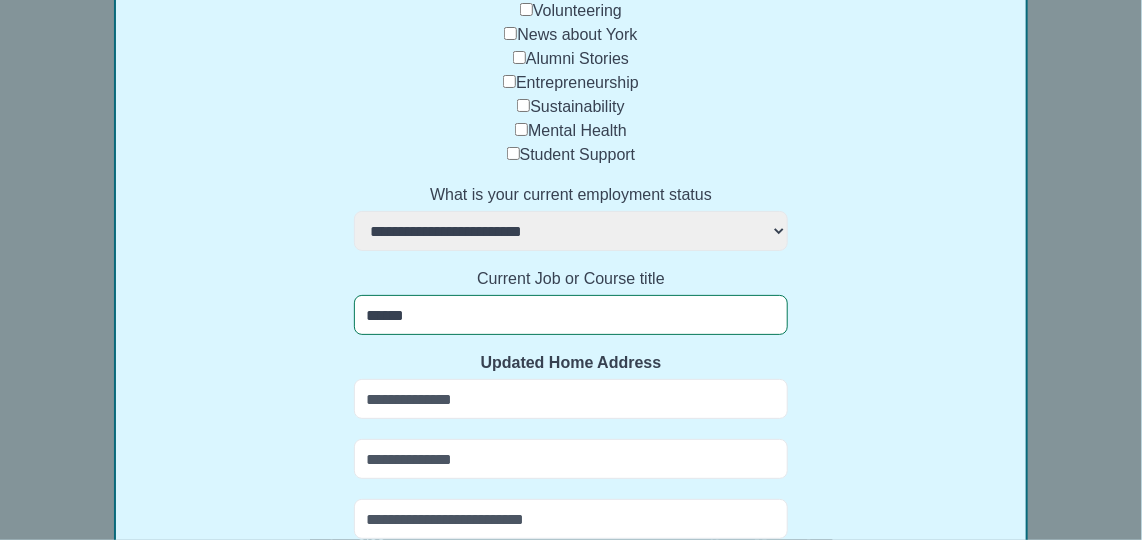 select 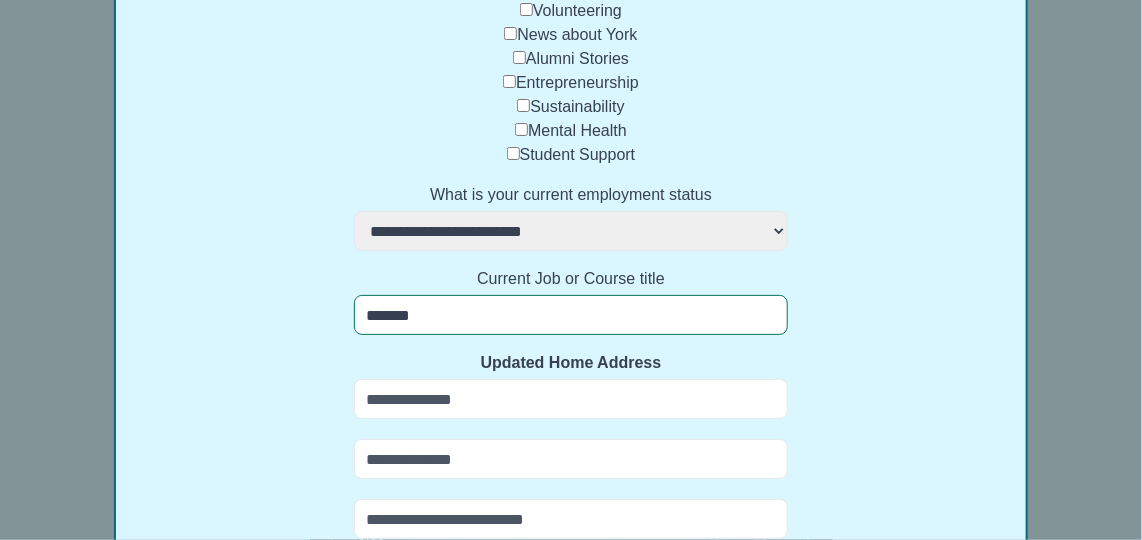 select 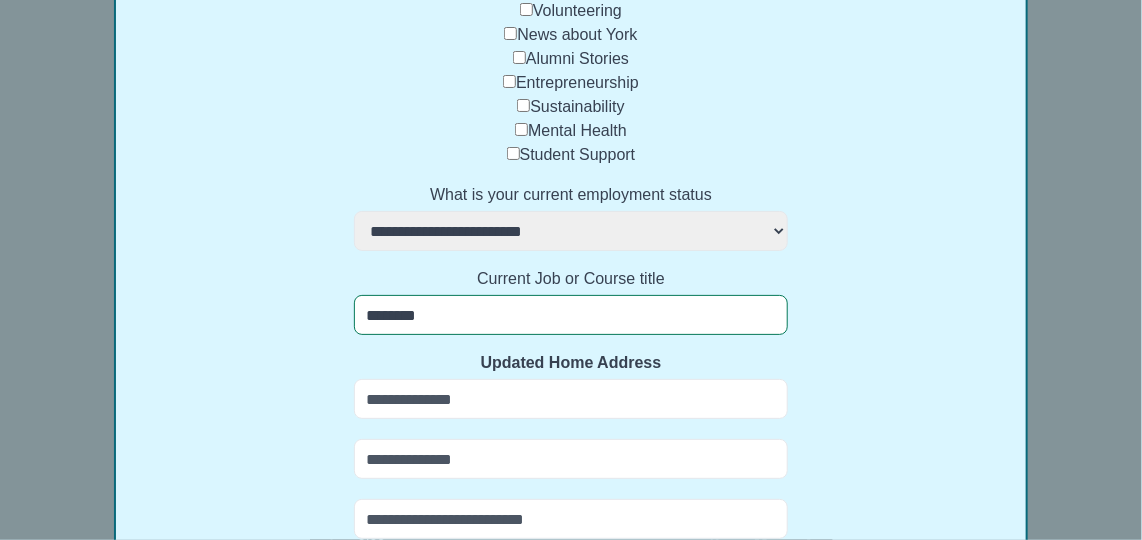 select 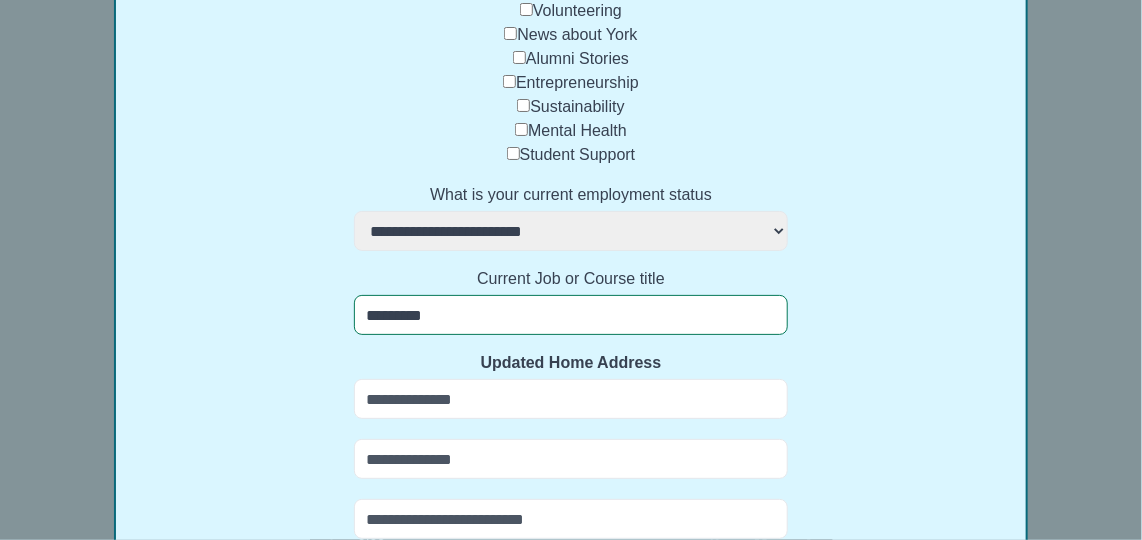select 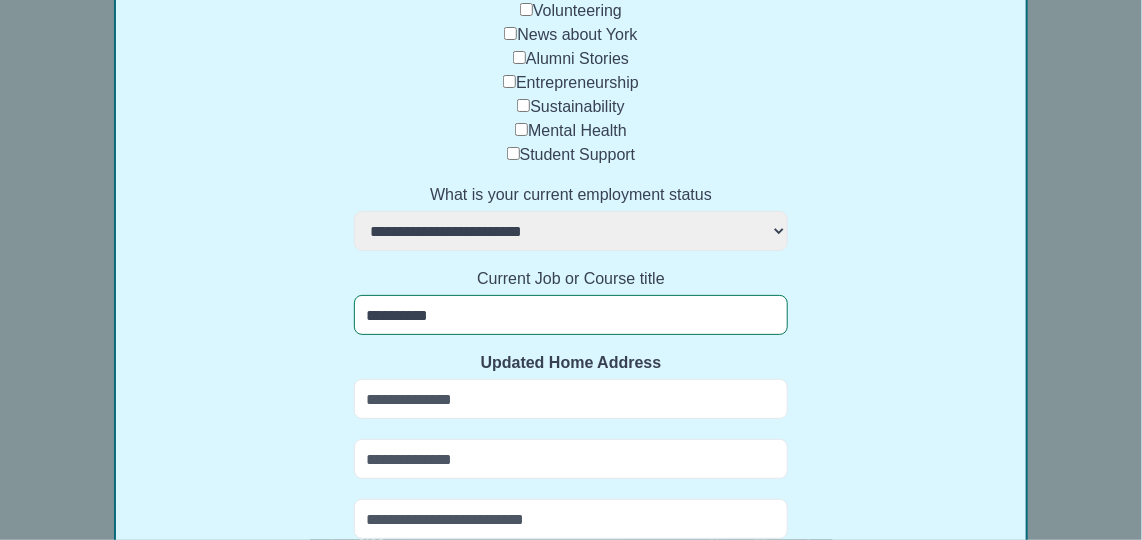 select 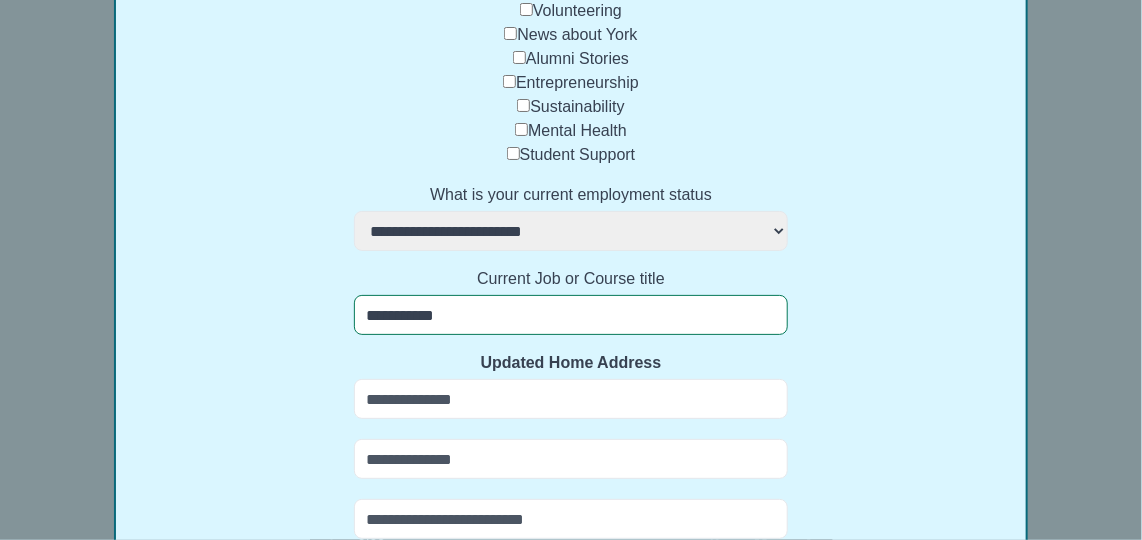 select 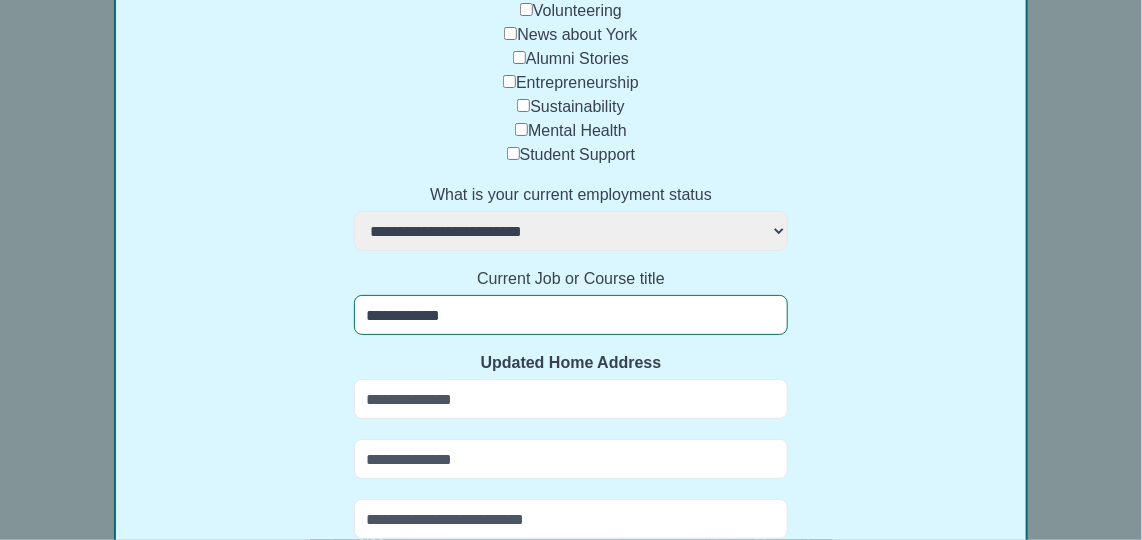 select 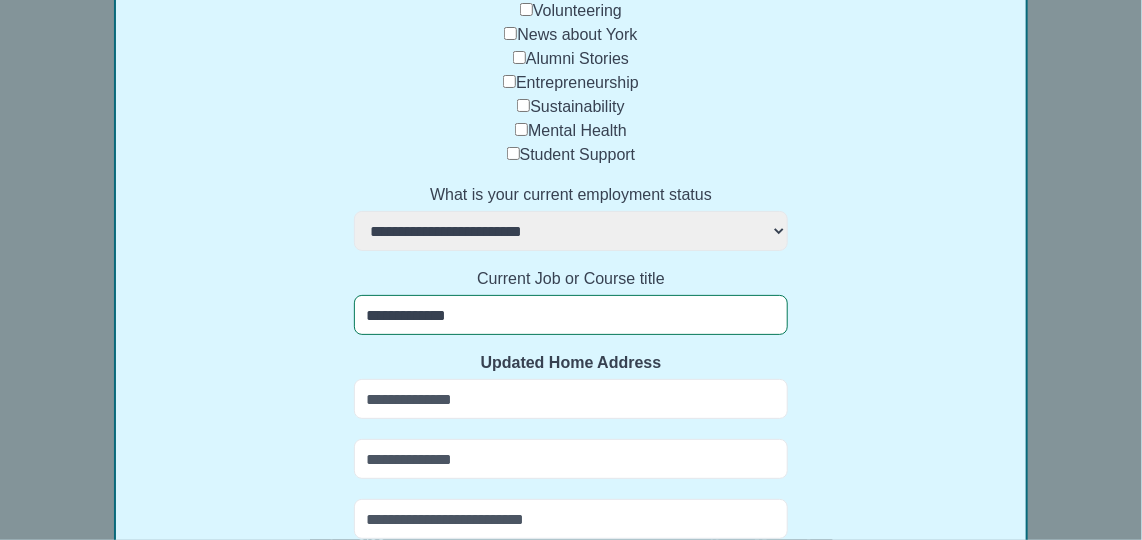 select 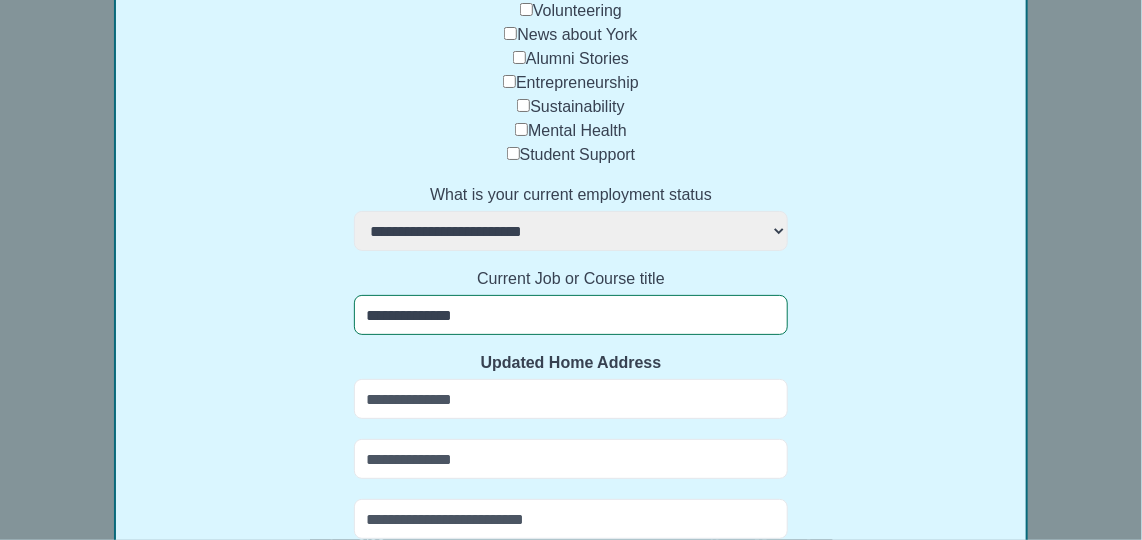 select 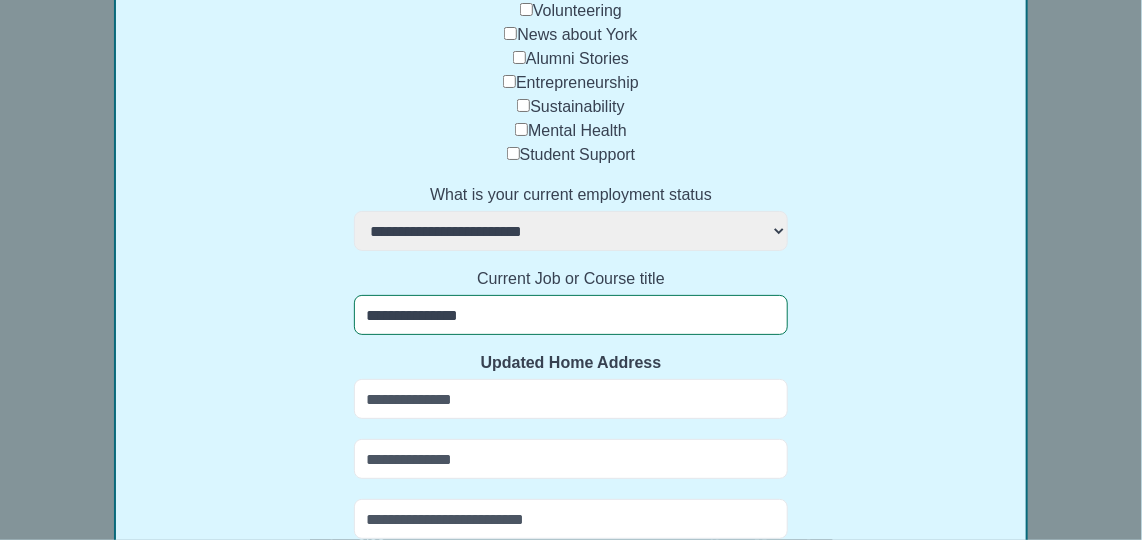 select 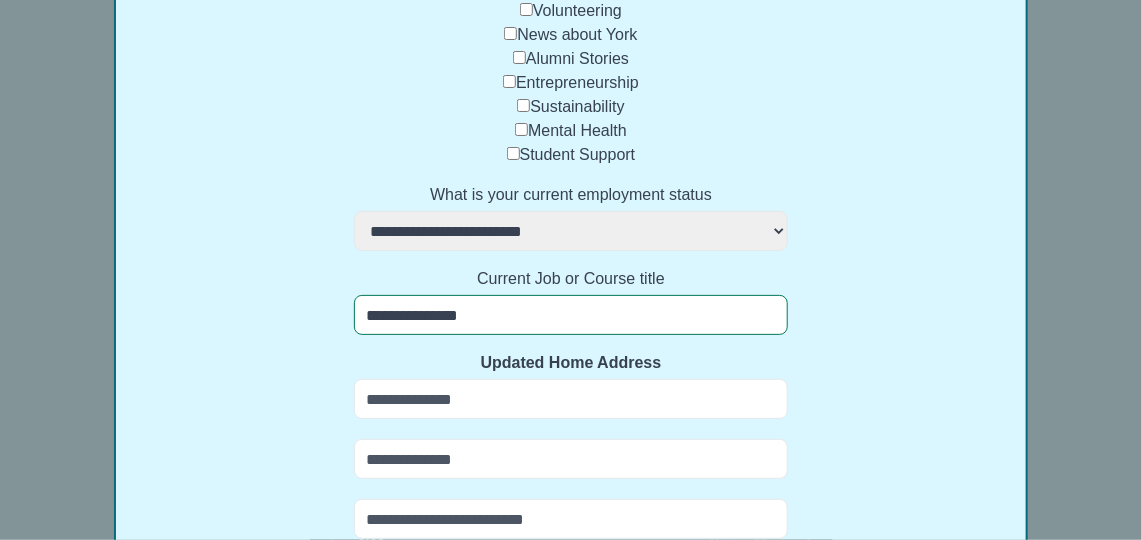 type on "**********" 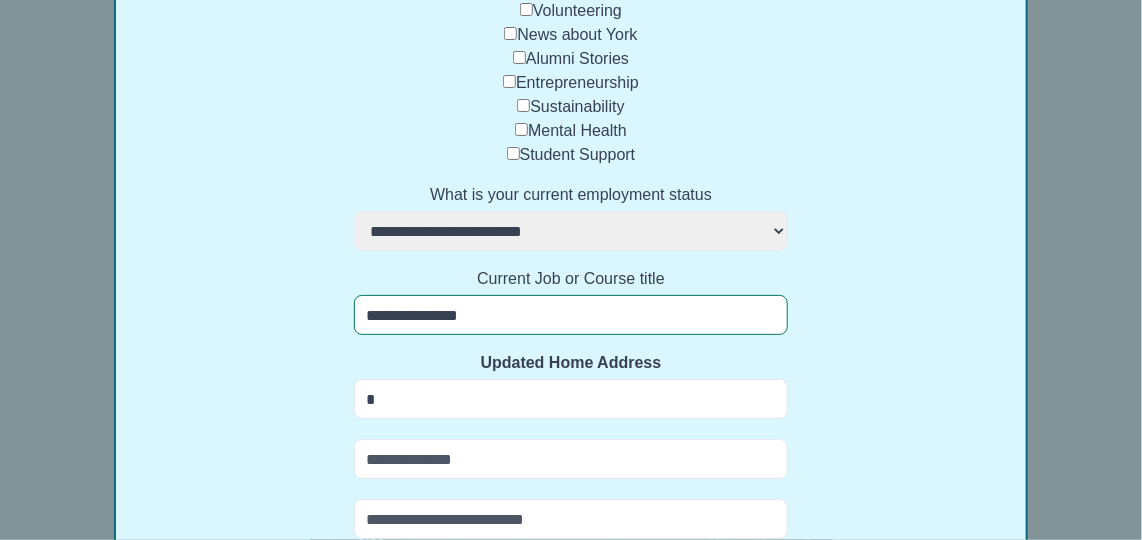 select 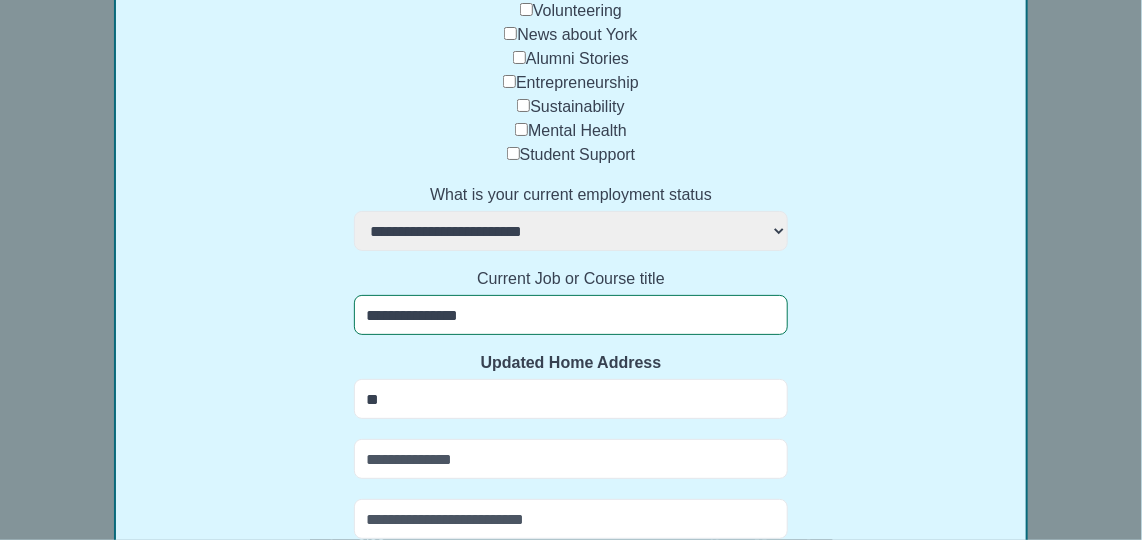 select 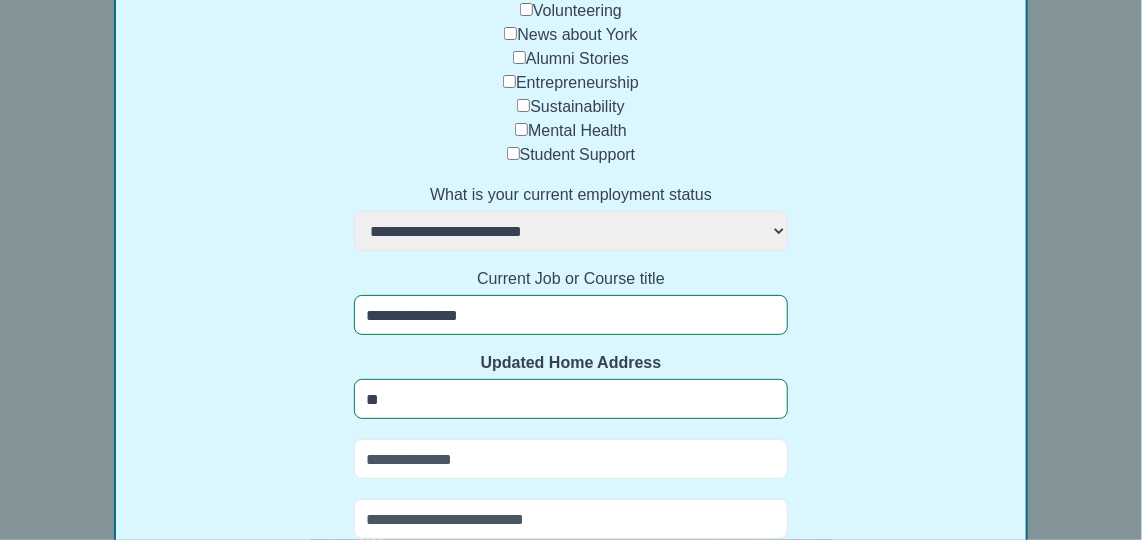 type on "**" 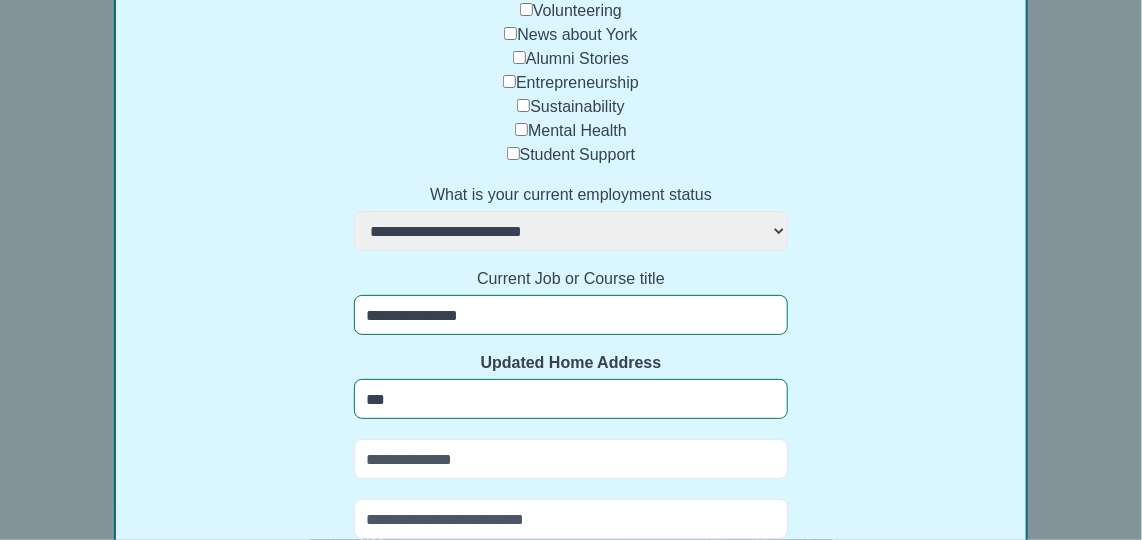 select 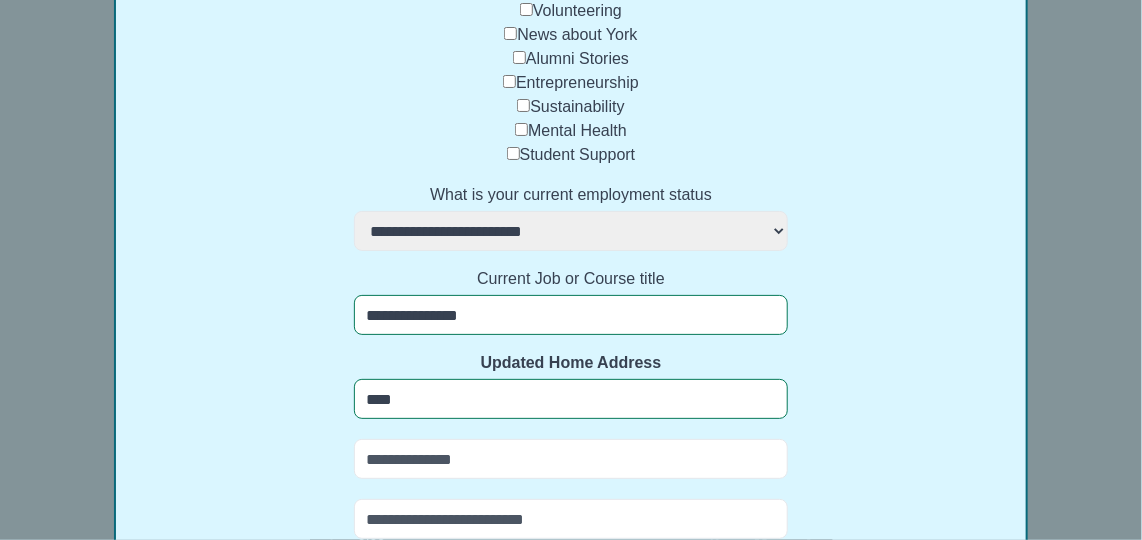select 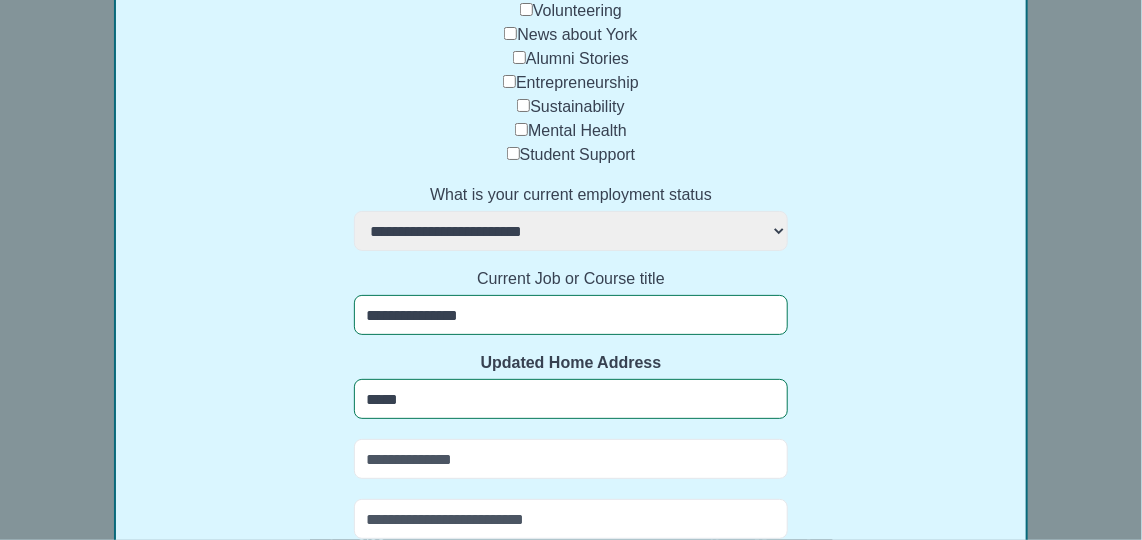 select 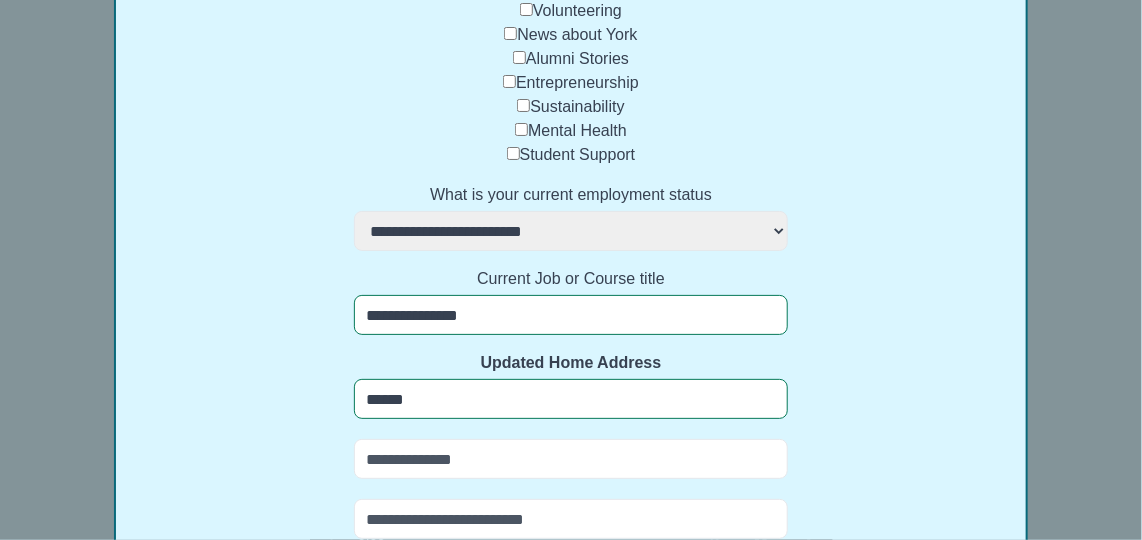 select 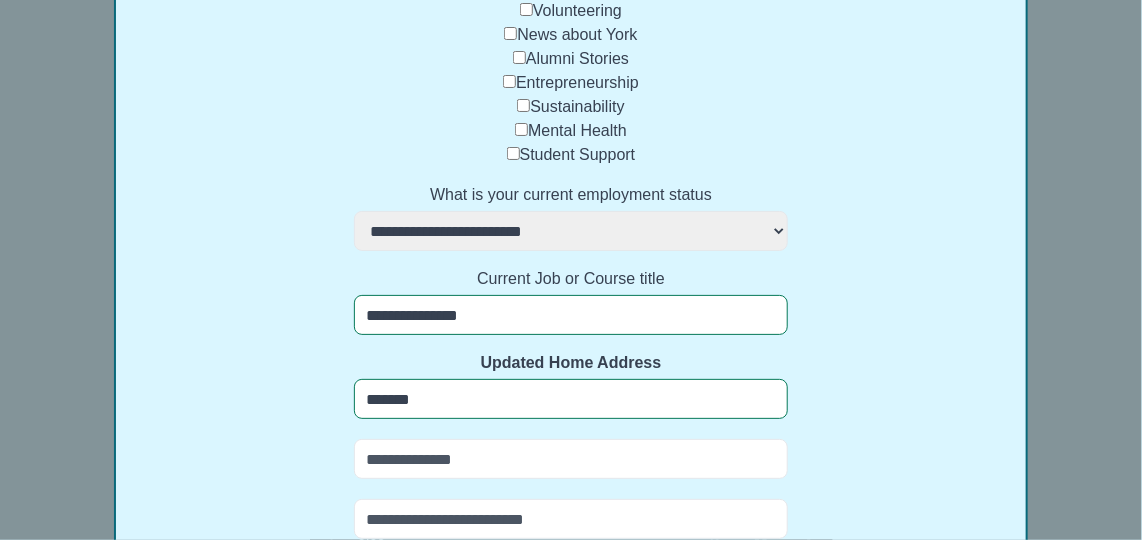 select 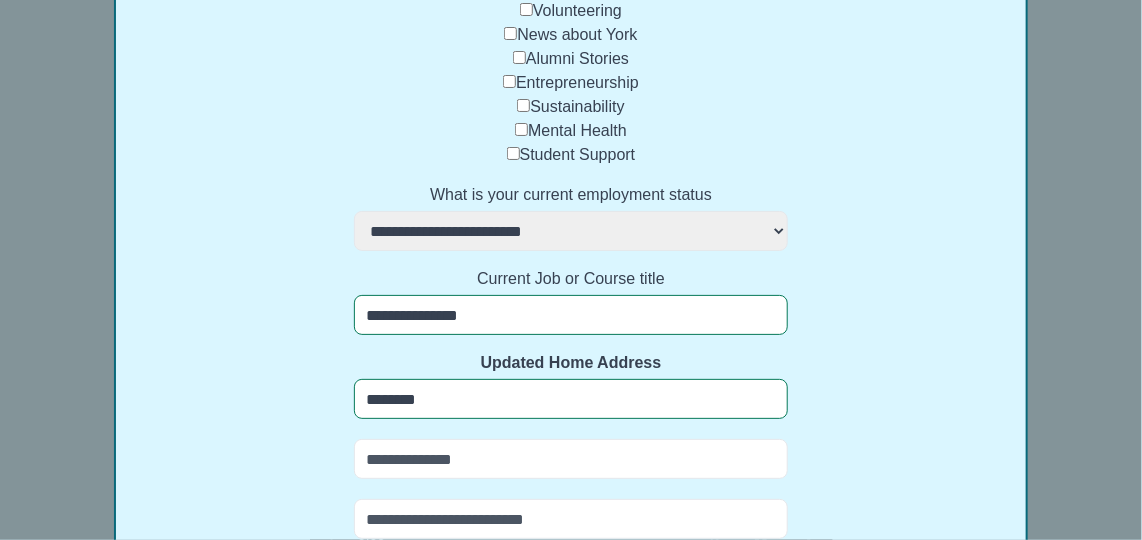 select 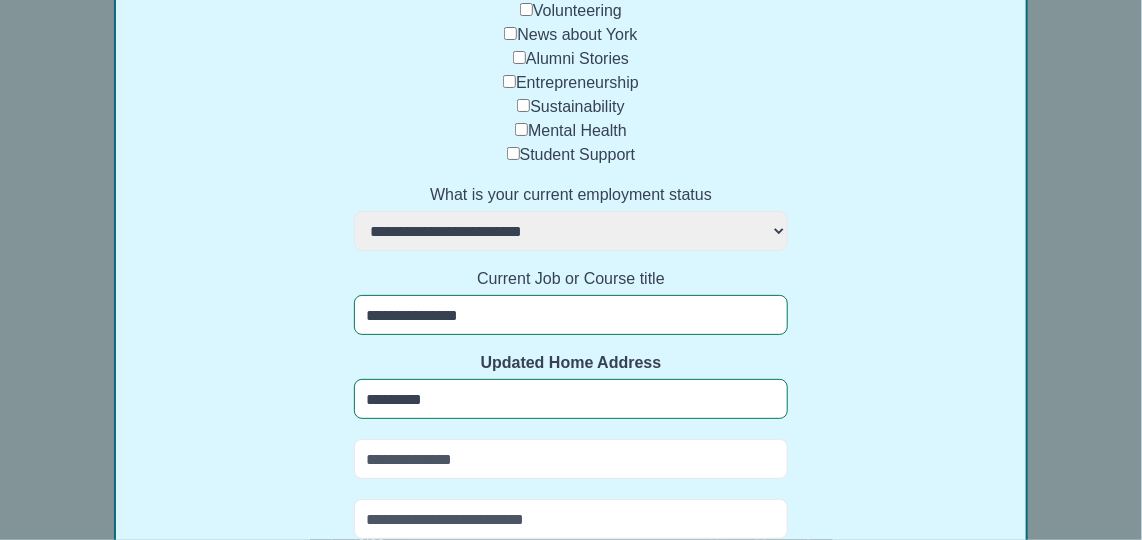 select 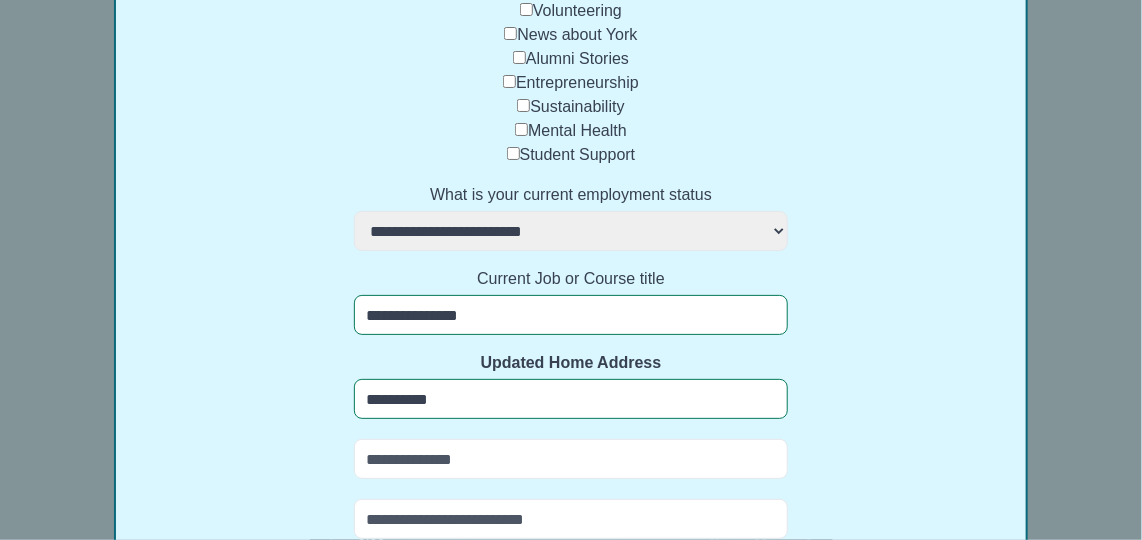 select 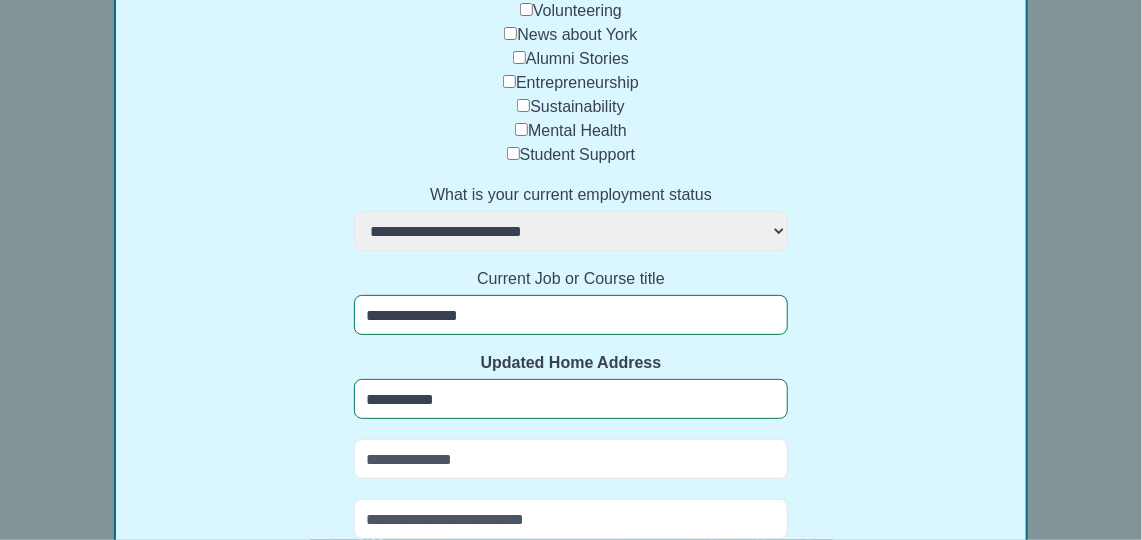 select 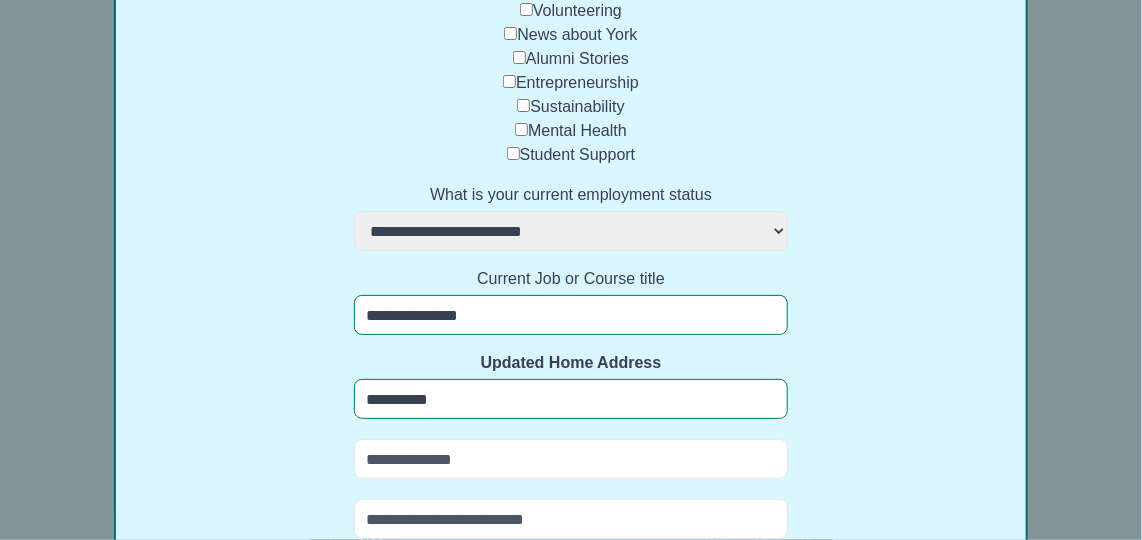 select 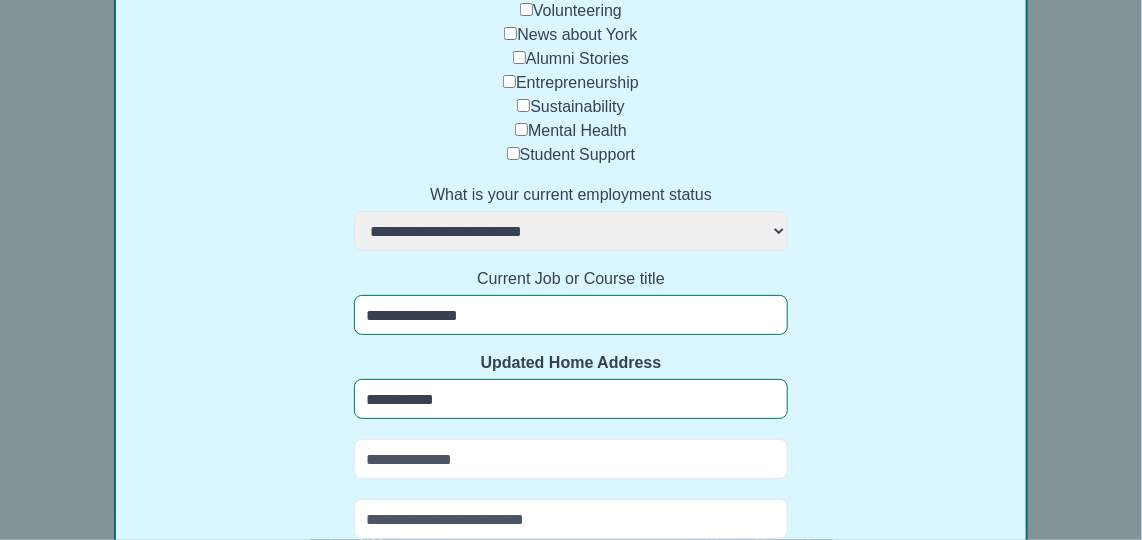 select 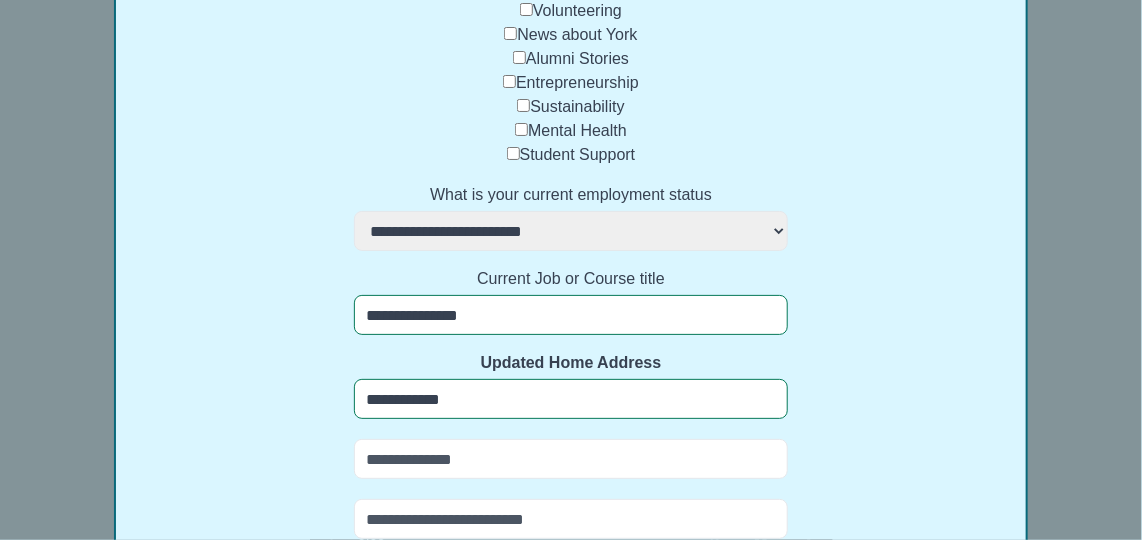 select 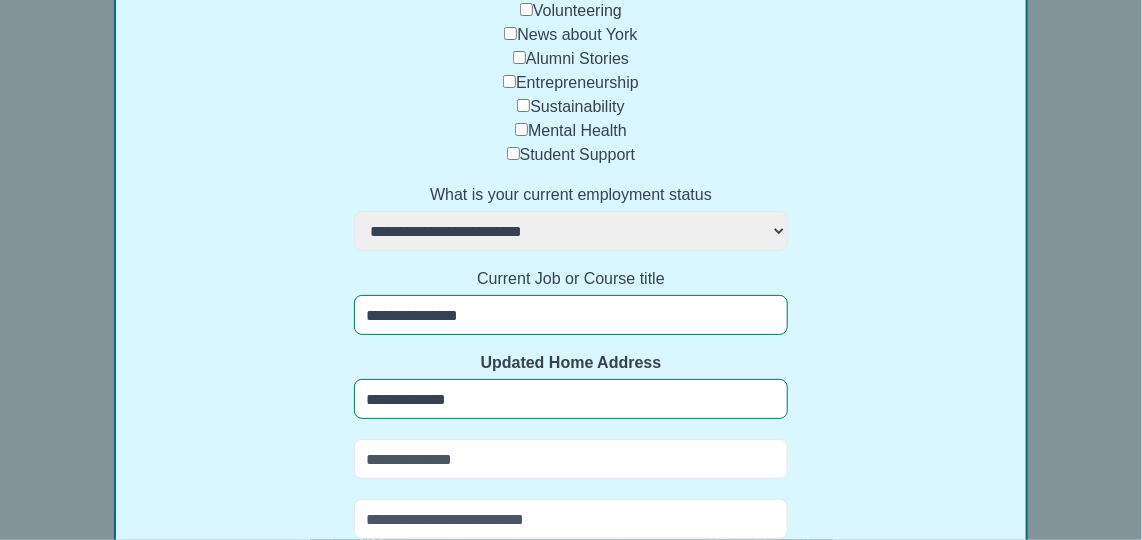 select 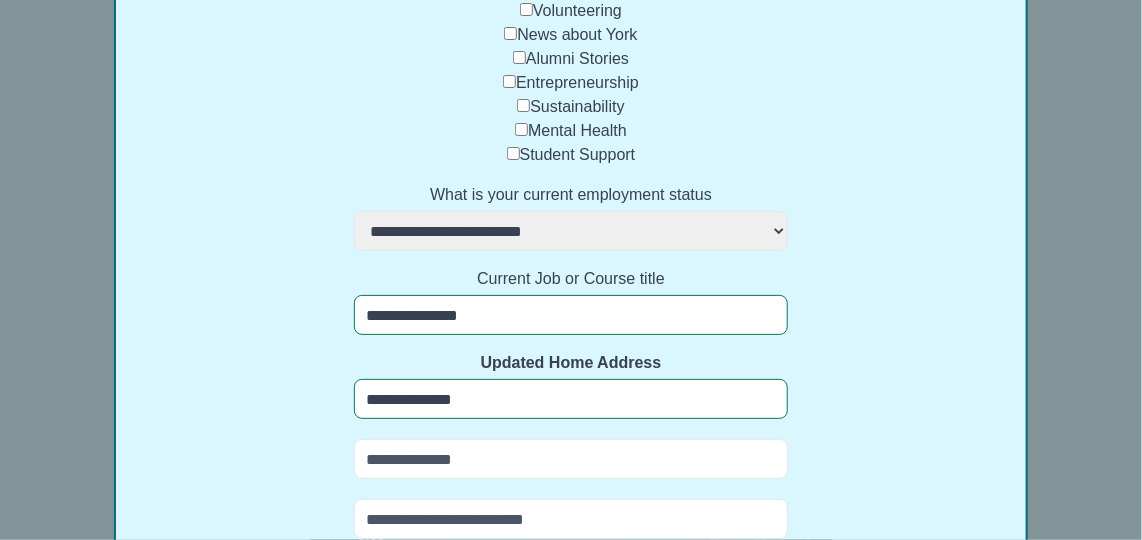 select 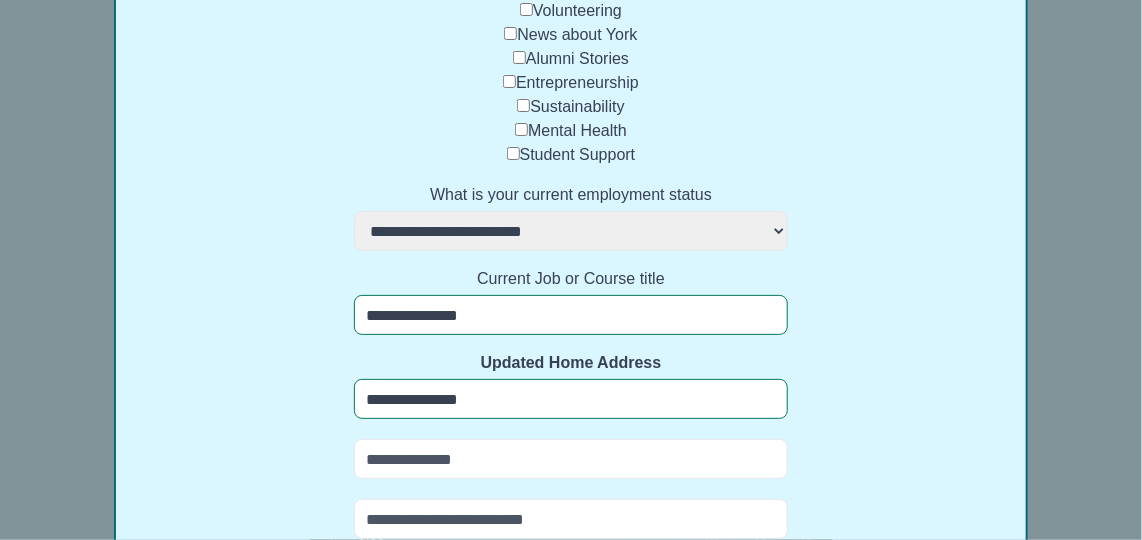 select 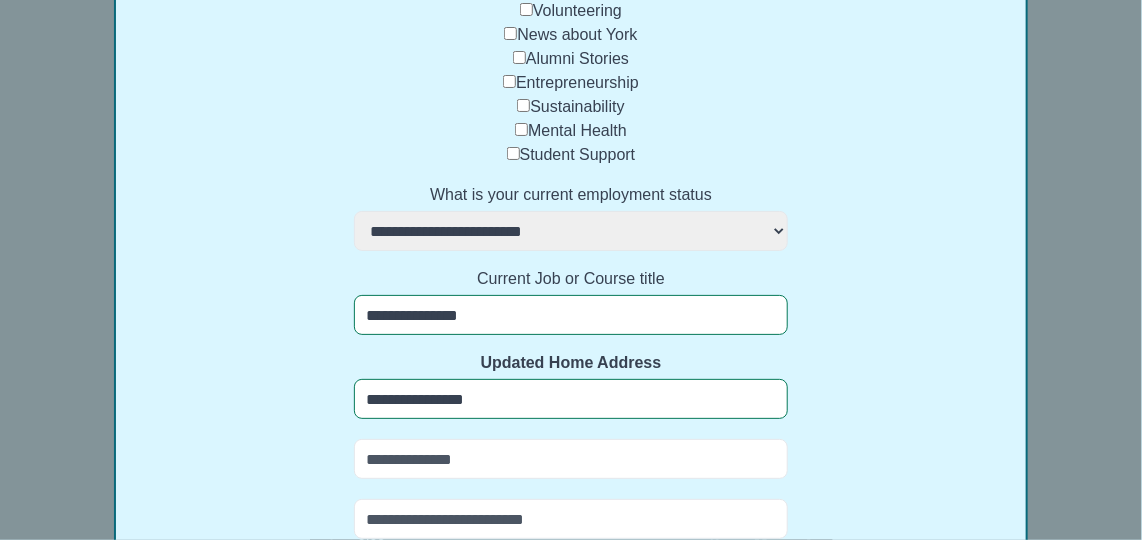 select 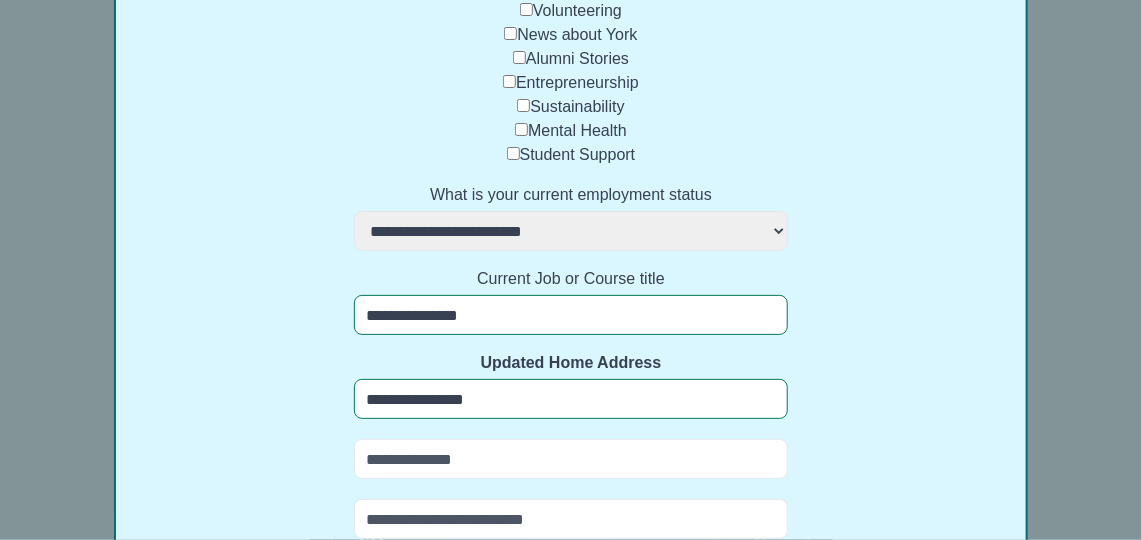 select 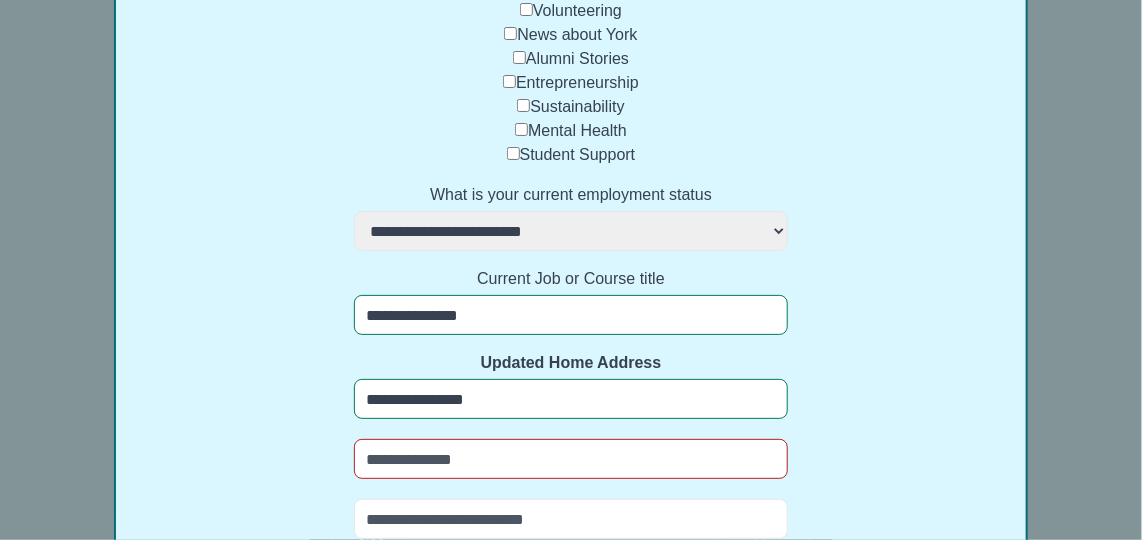 click at bounding box center (571, 519) 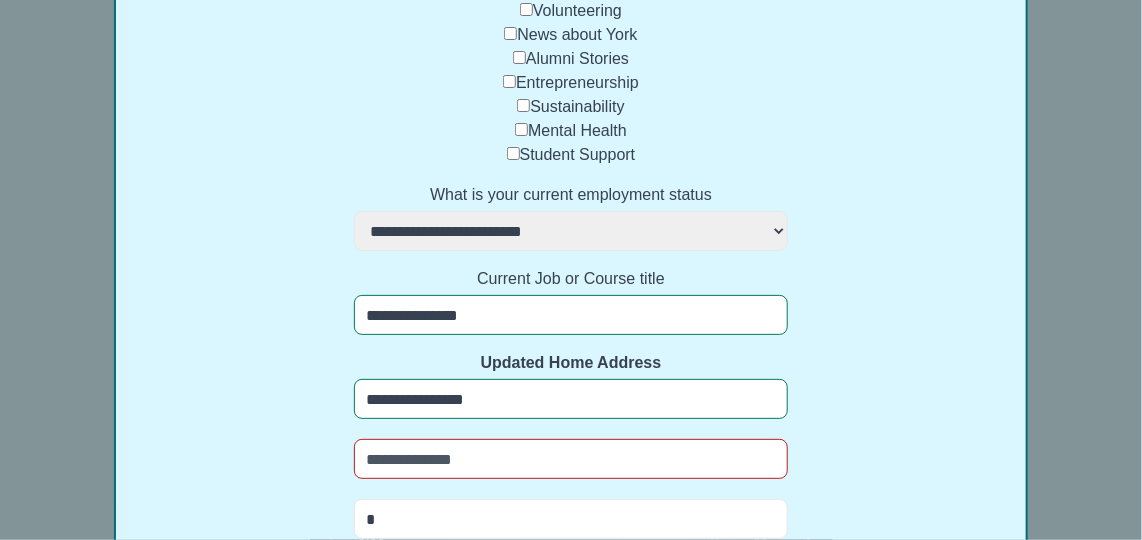 select 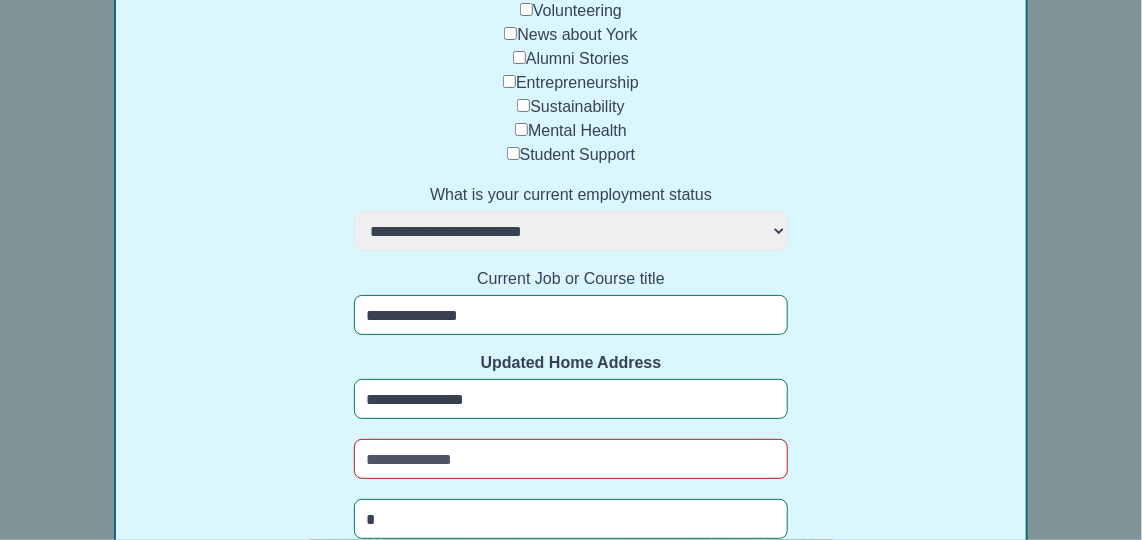 type on "**" 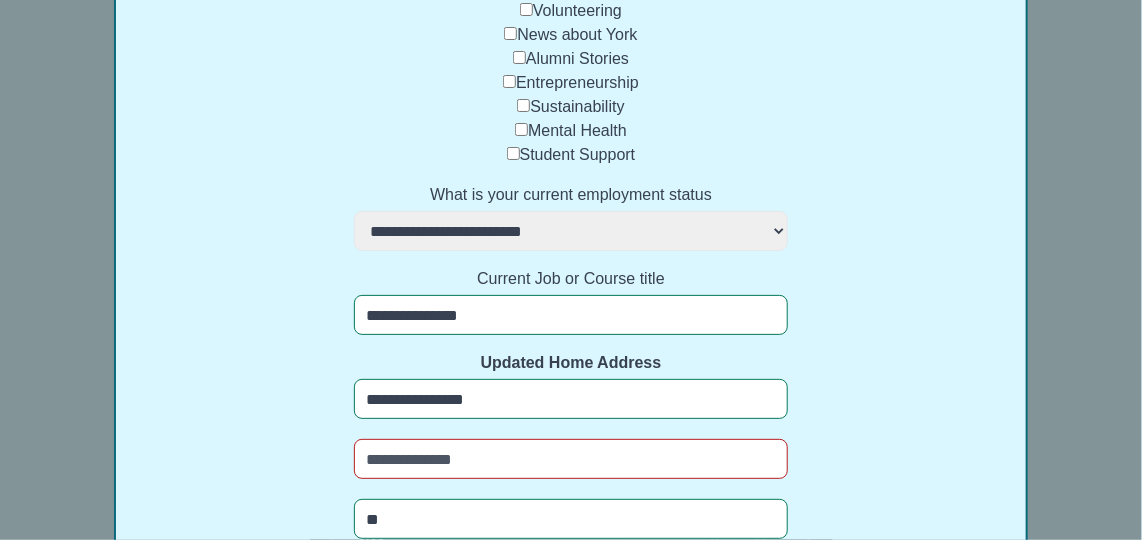select 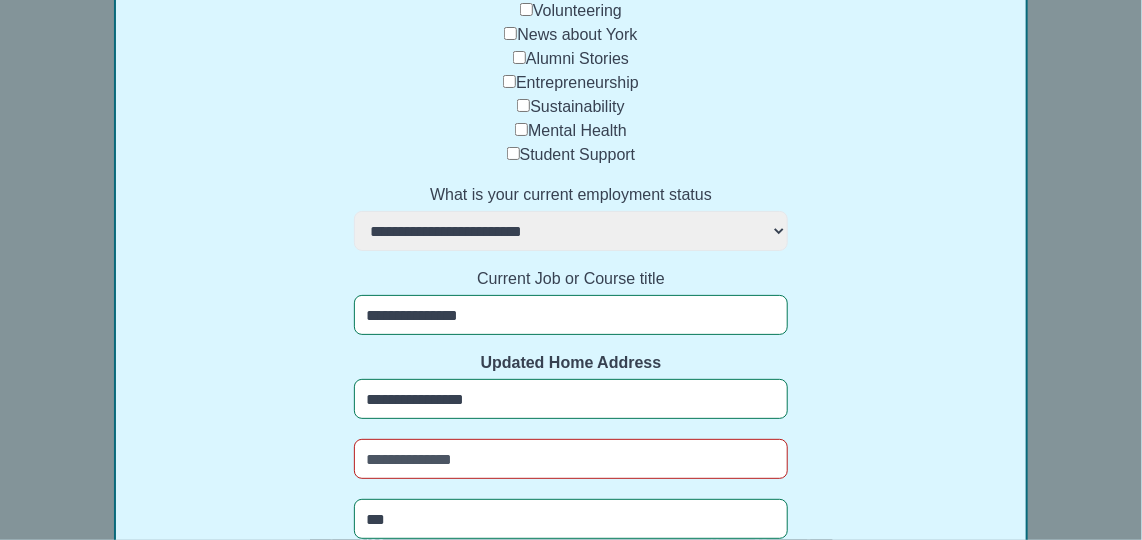 select 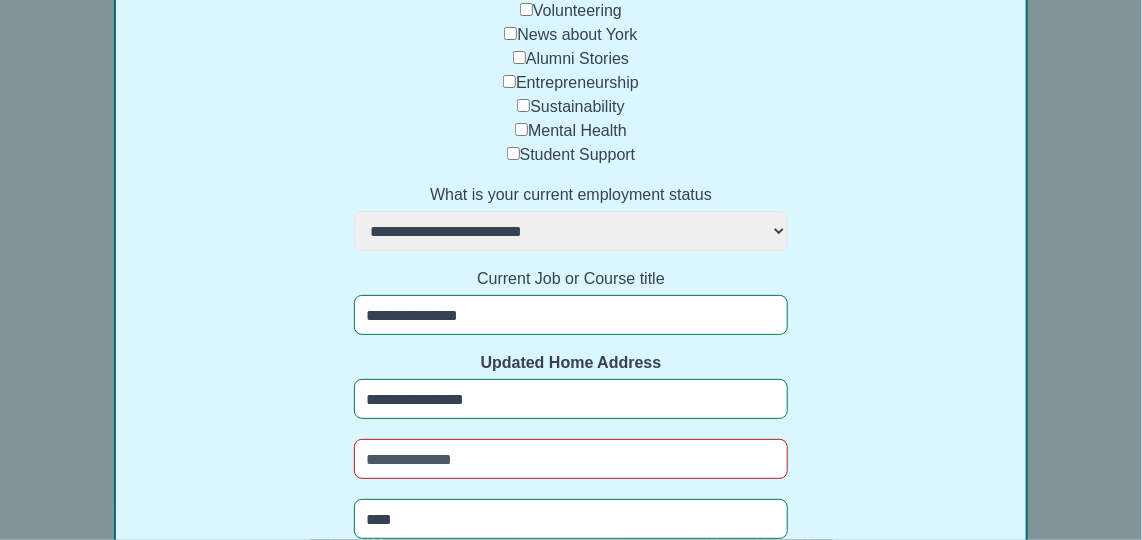 select 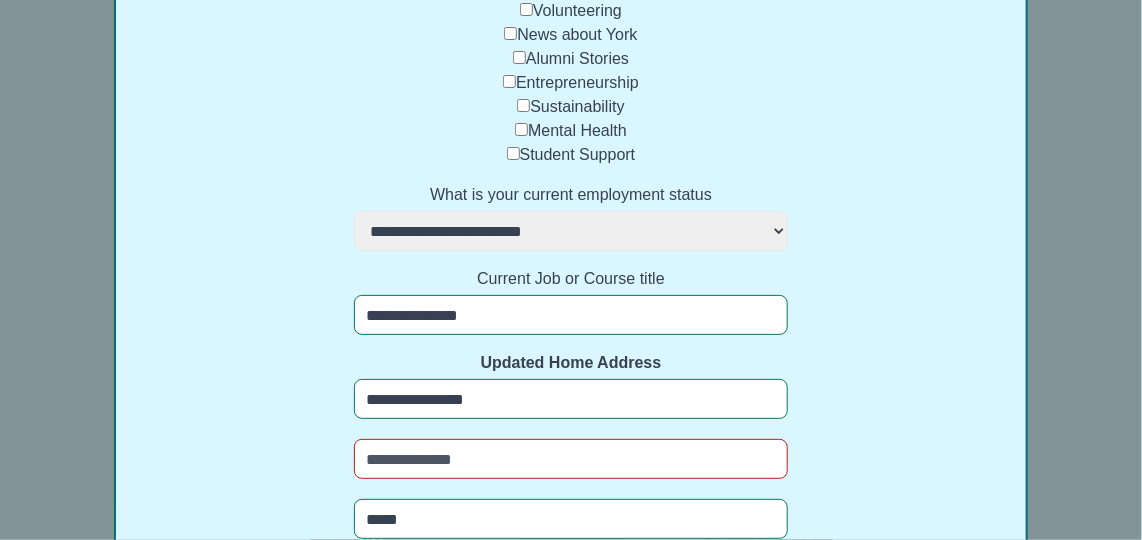 select 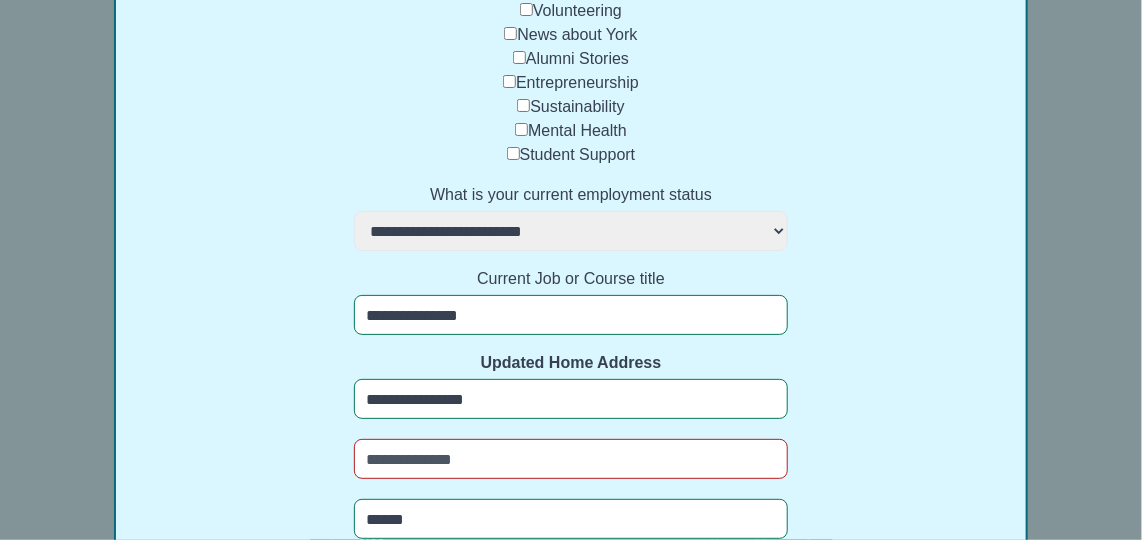 select 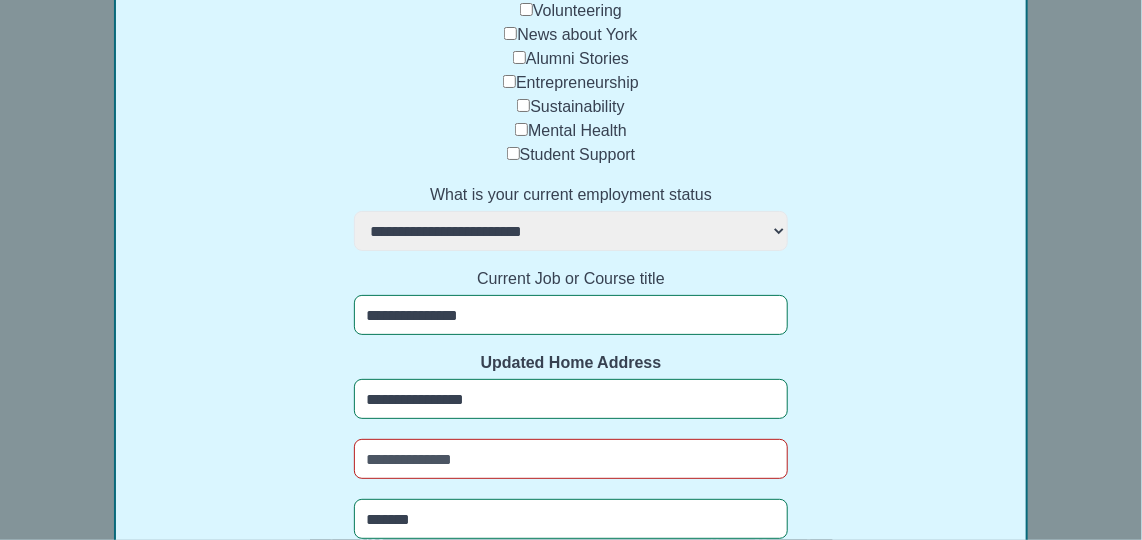 select 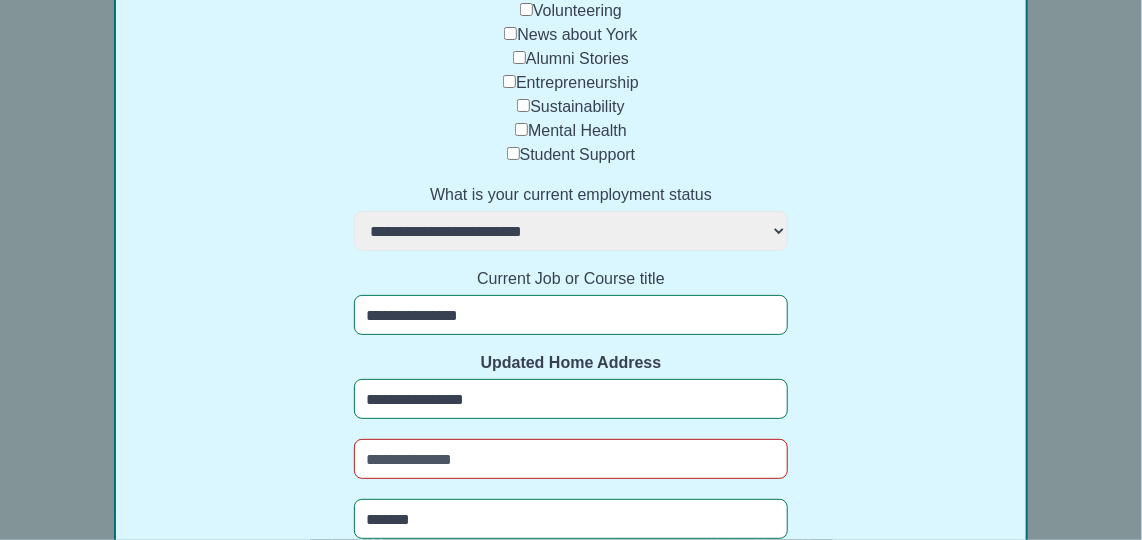 scroll, scrollTop: 735, scrollLeft: 0, axis: vertical 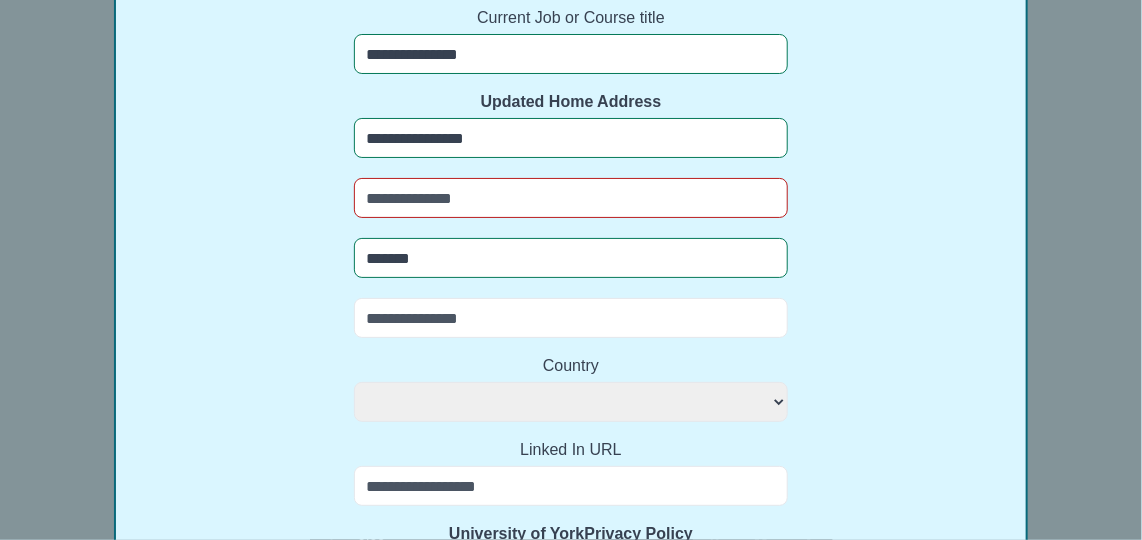 type on "*******" 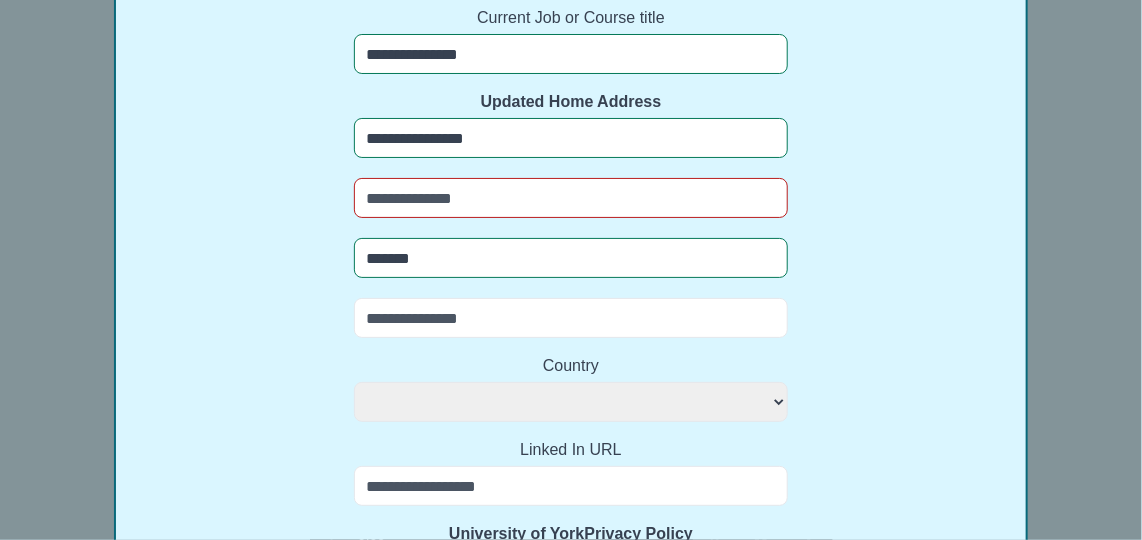 type on "*" 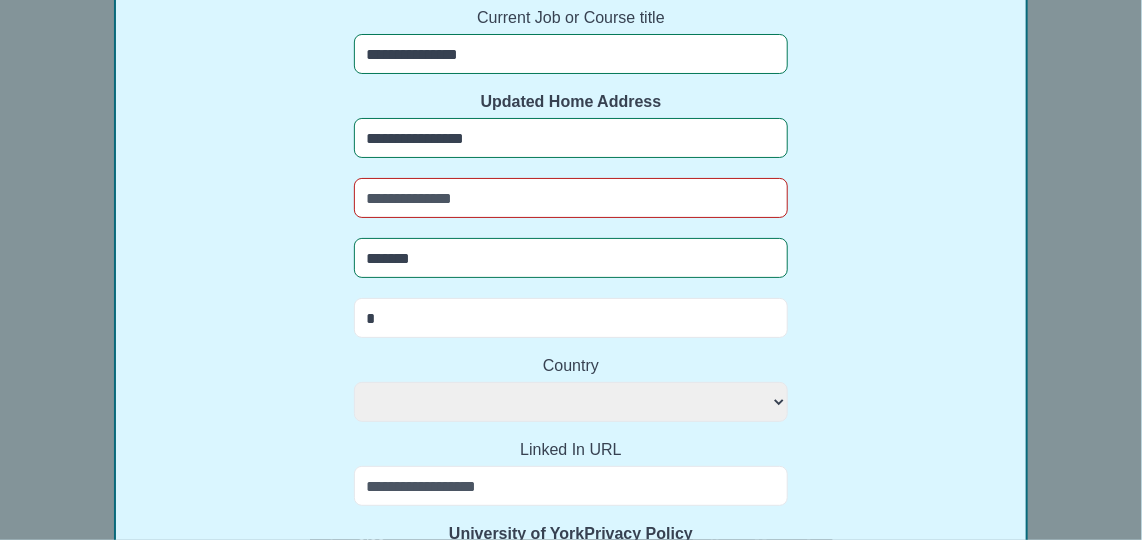 select 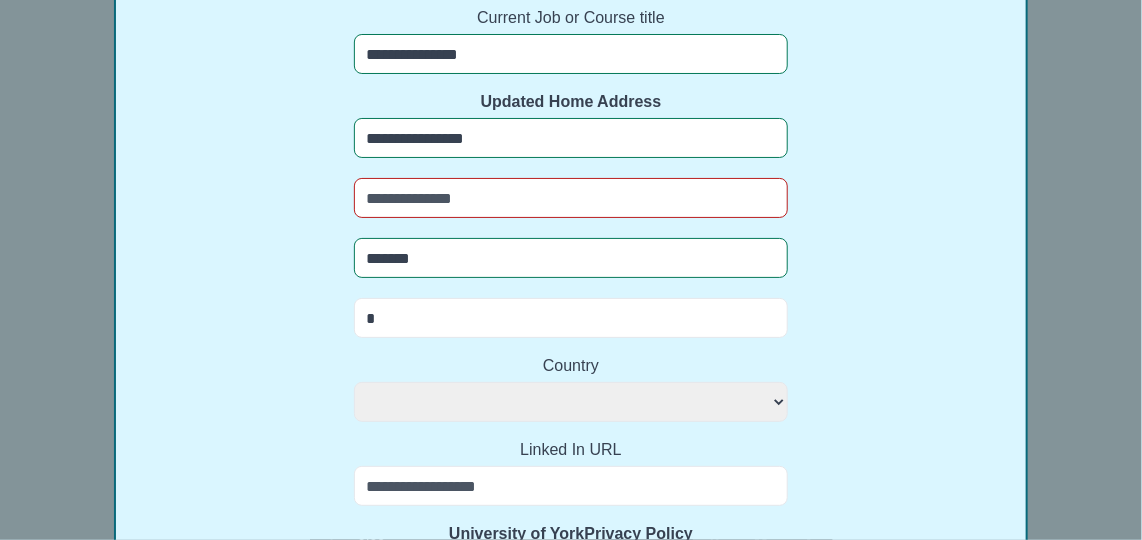 type on "**" 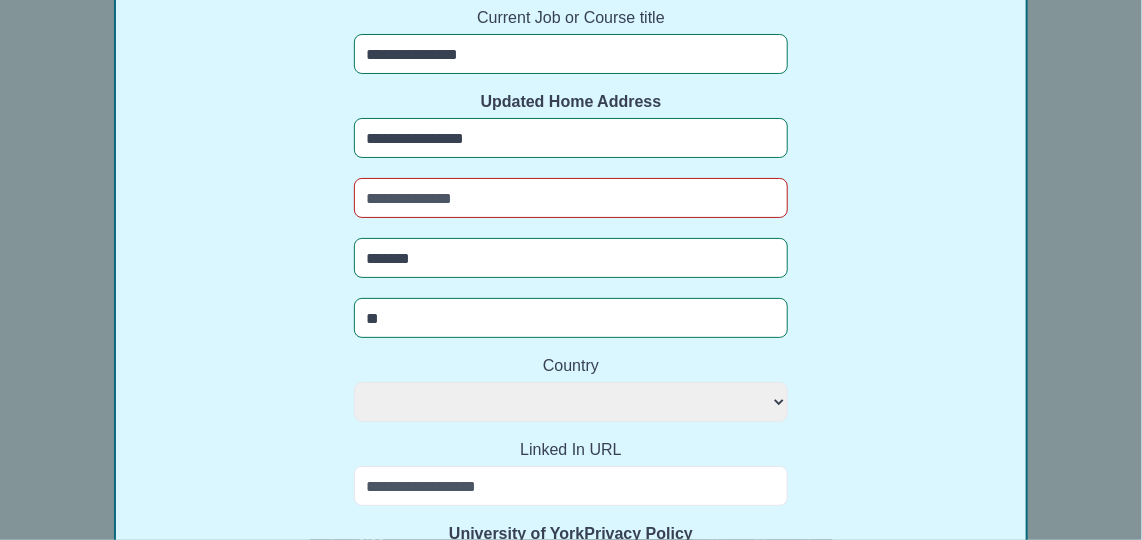 select 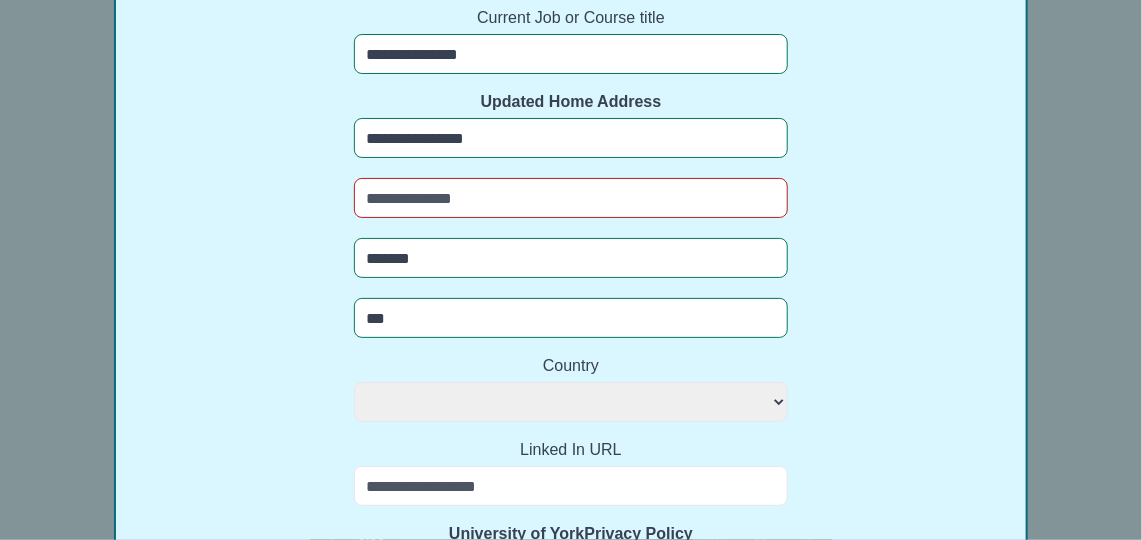 select 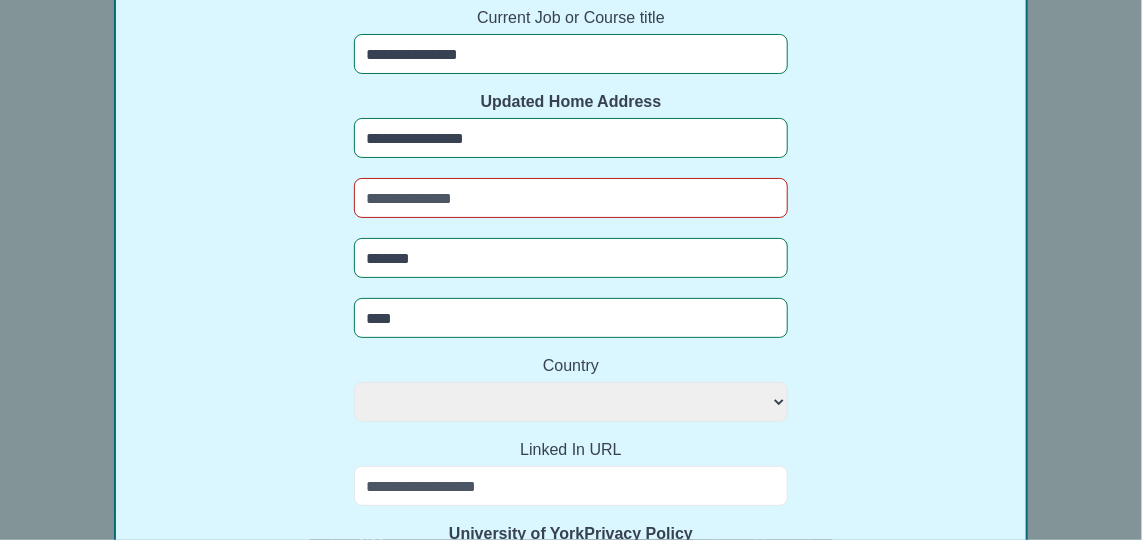 select 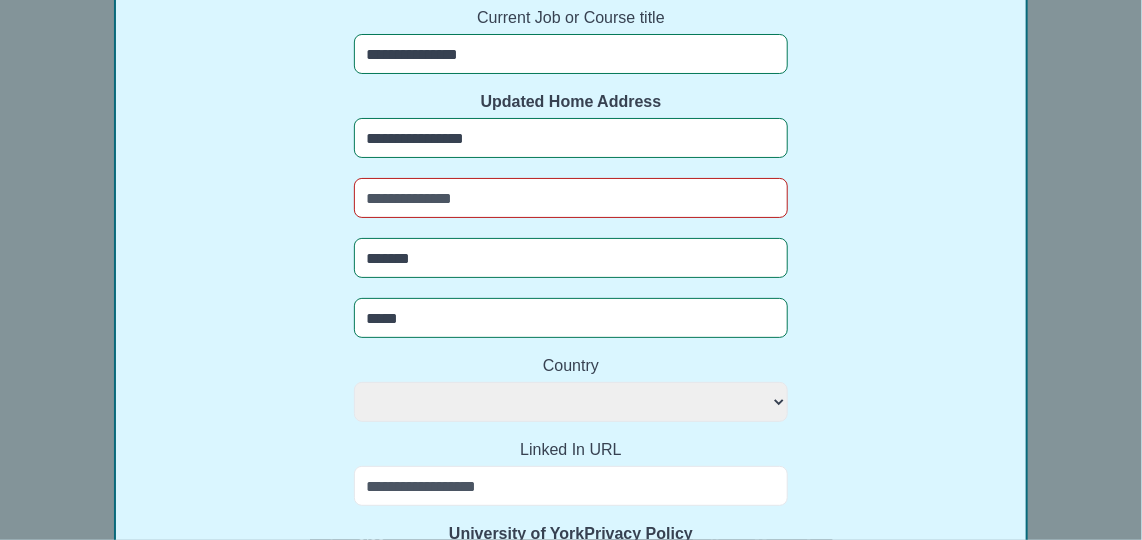 select 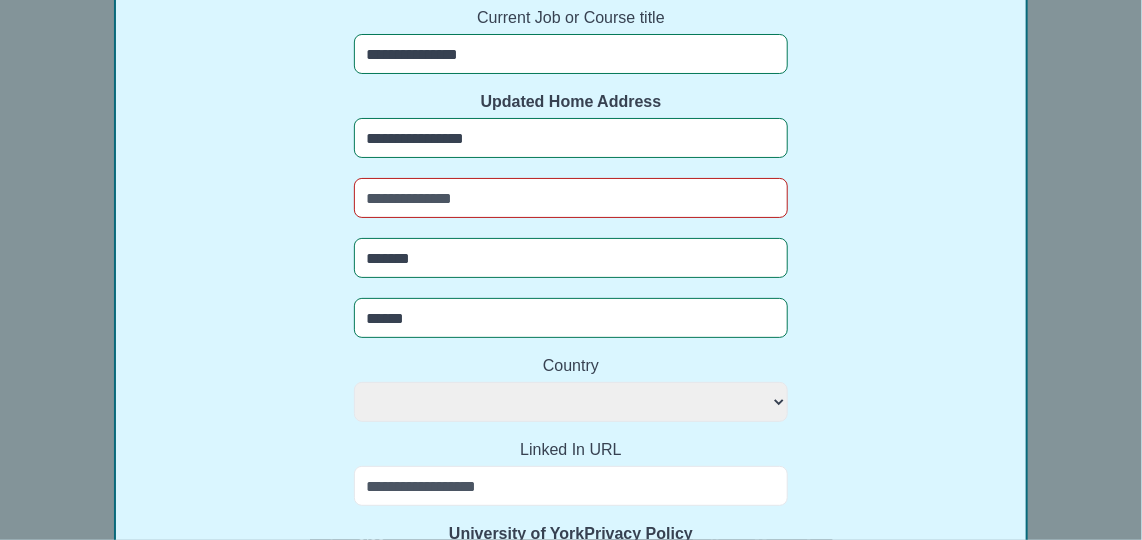 select 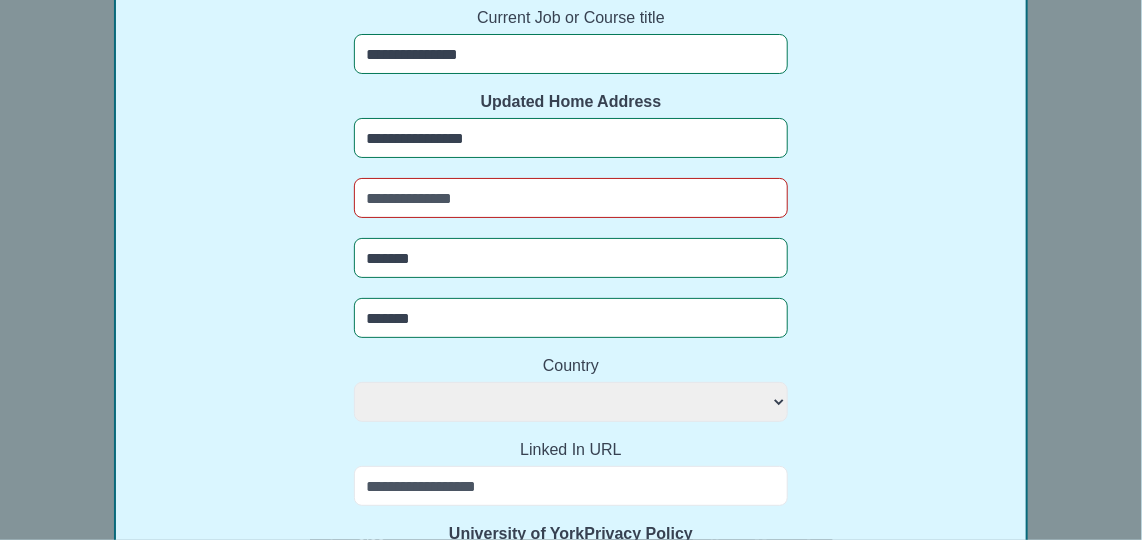 select 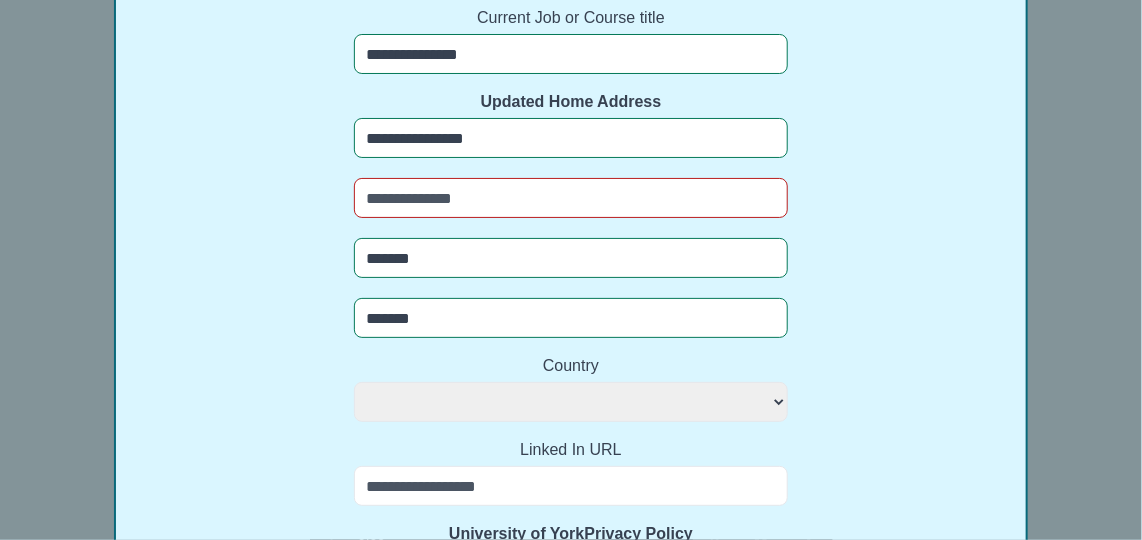select on "**********" 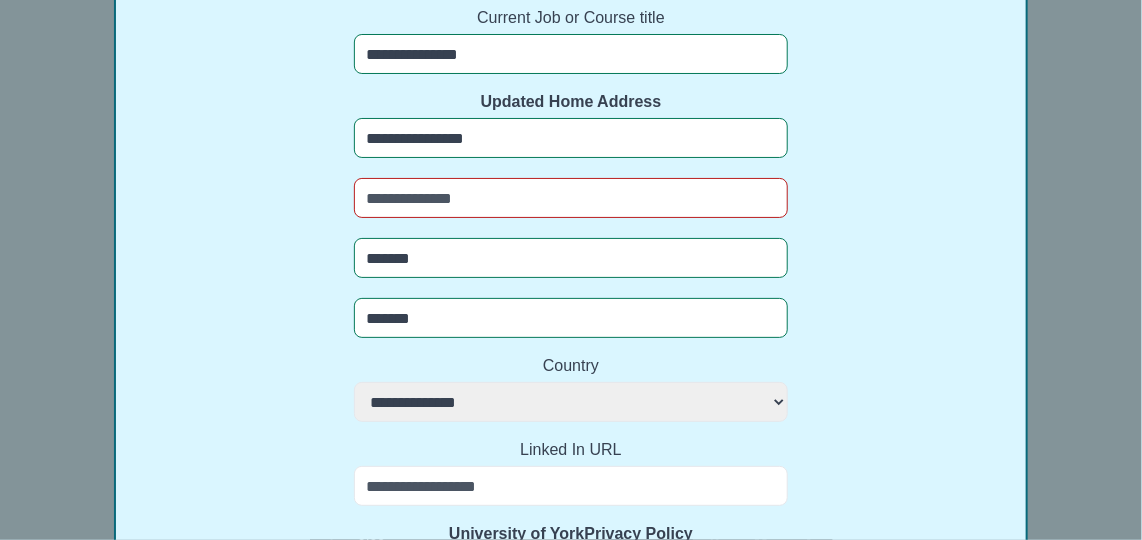 click on "**********" at bounding box center [571, 402] 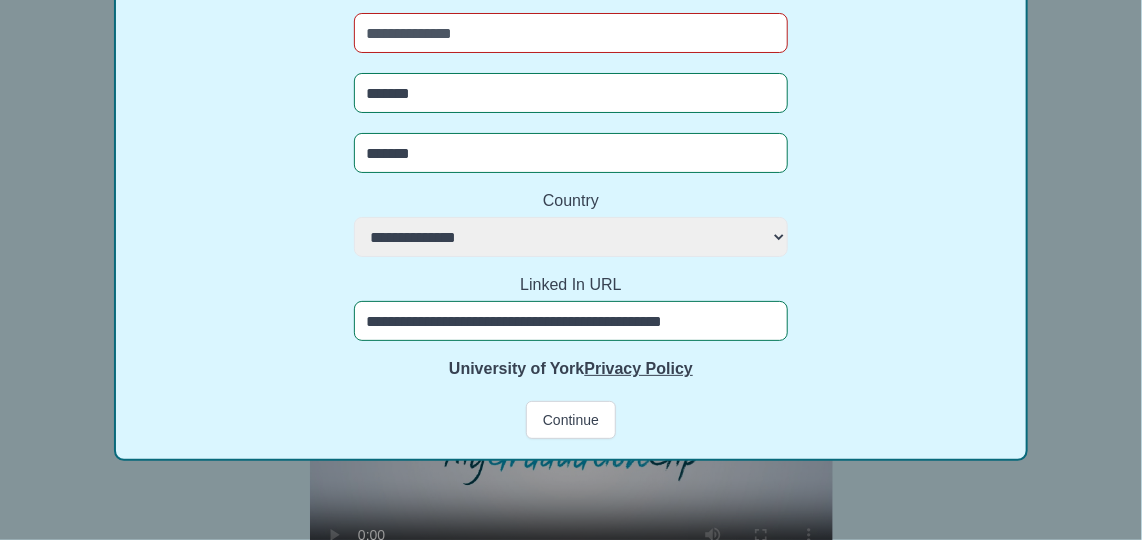scroll, scrollTop: 923, scrollLeft: 0, axis: vertical 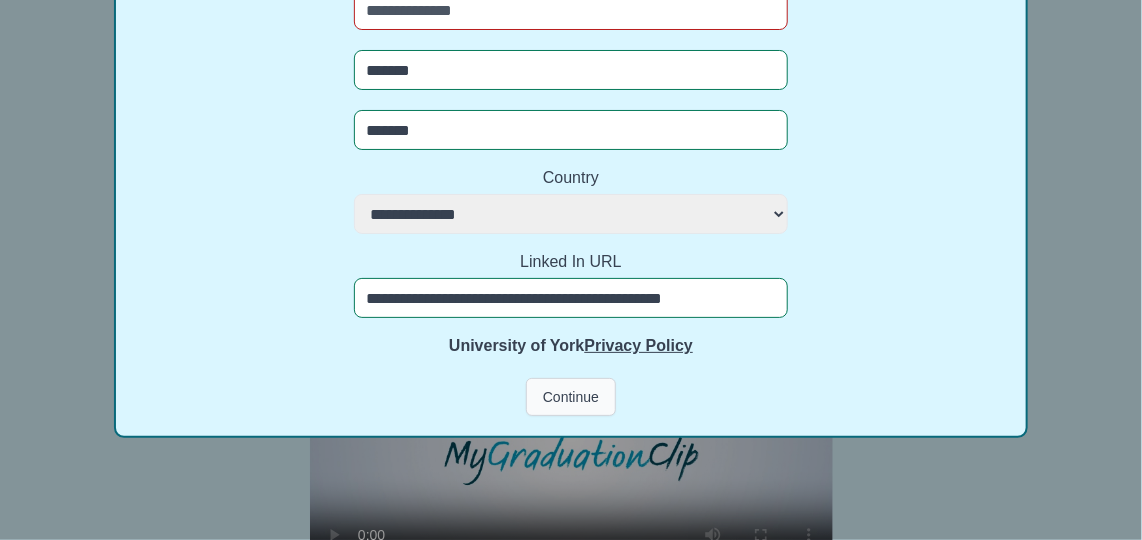 type on "**********" 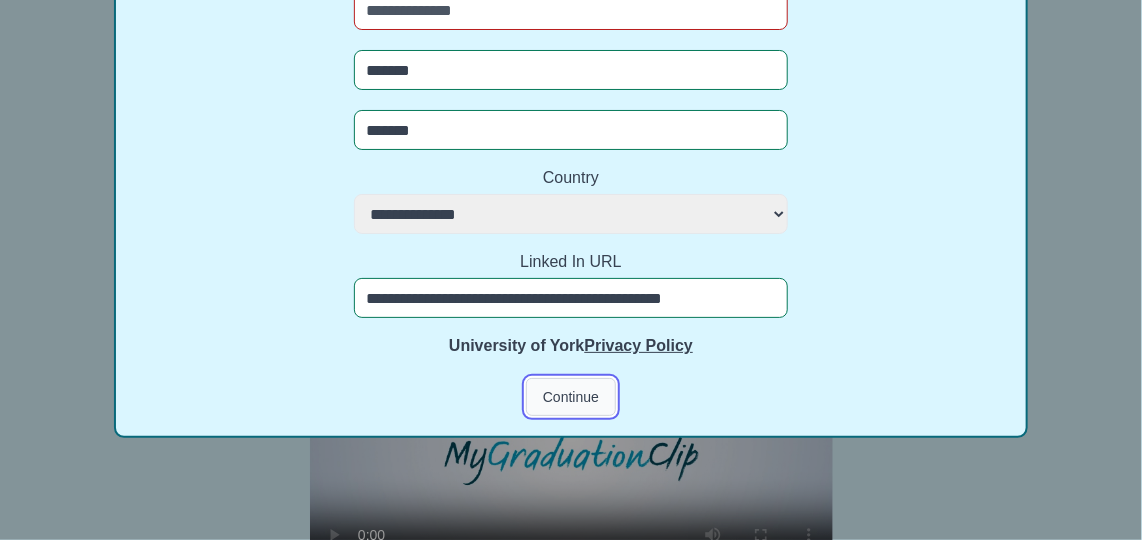 click on "Continue" at bounding box center (571, 397) 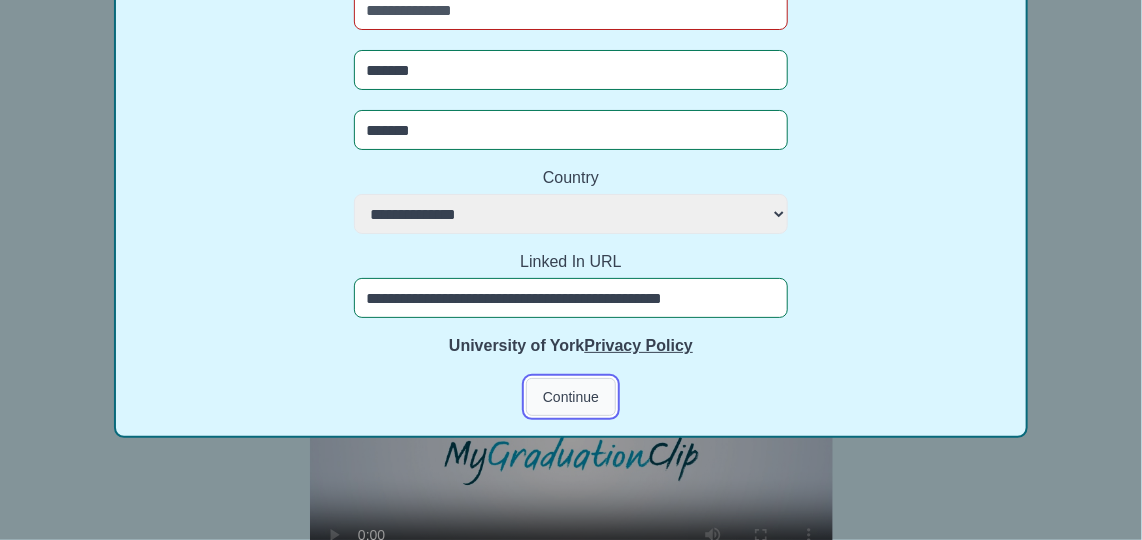 click on "Continue" at bounding box center (571, 397) 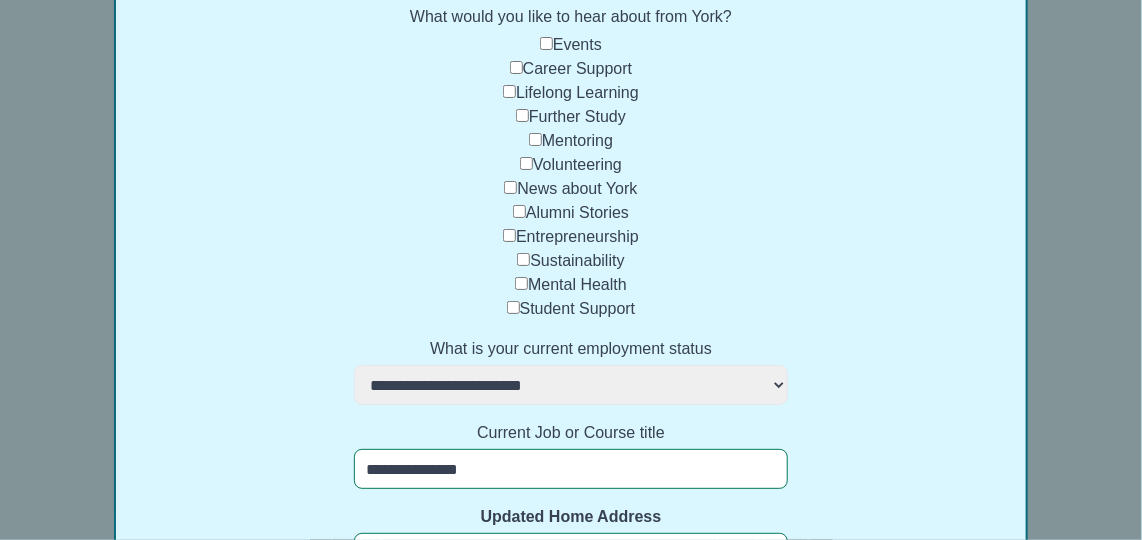 scroll, scrollTop: 324, scrollLeft: 0, axis: vertical 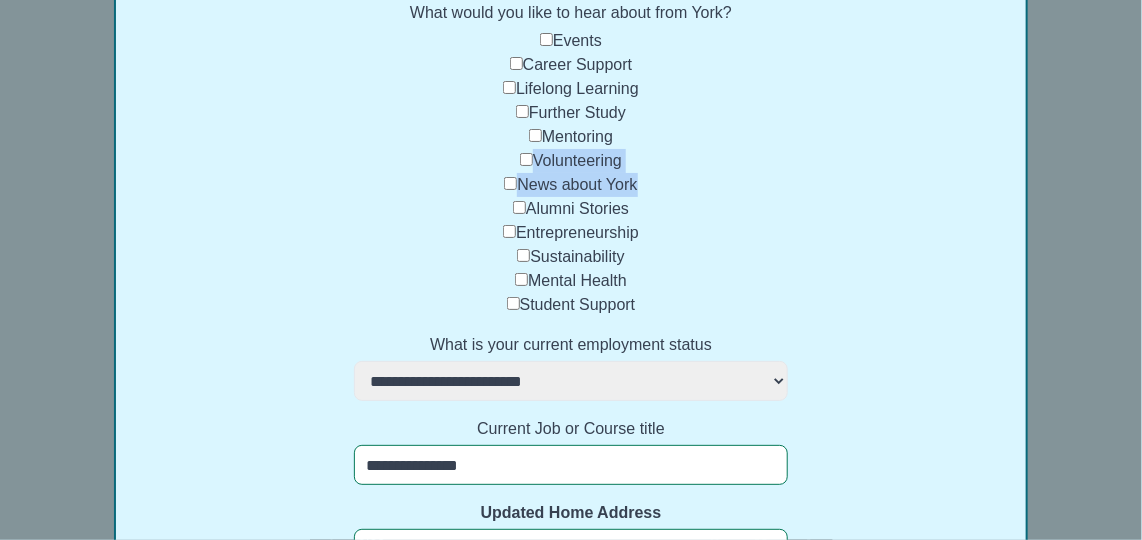 drag, startPoint x: 458, startPoint y: 210, endPoint x: 459, endPoint y: 166, distance: 44.011364 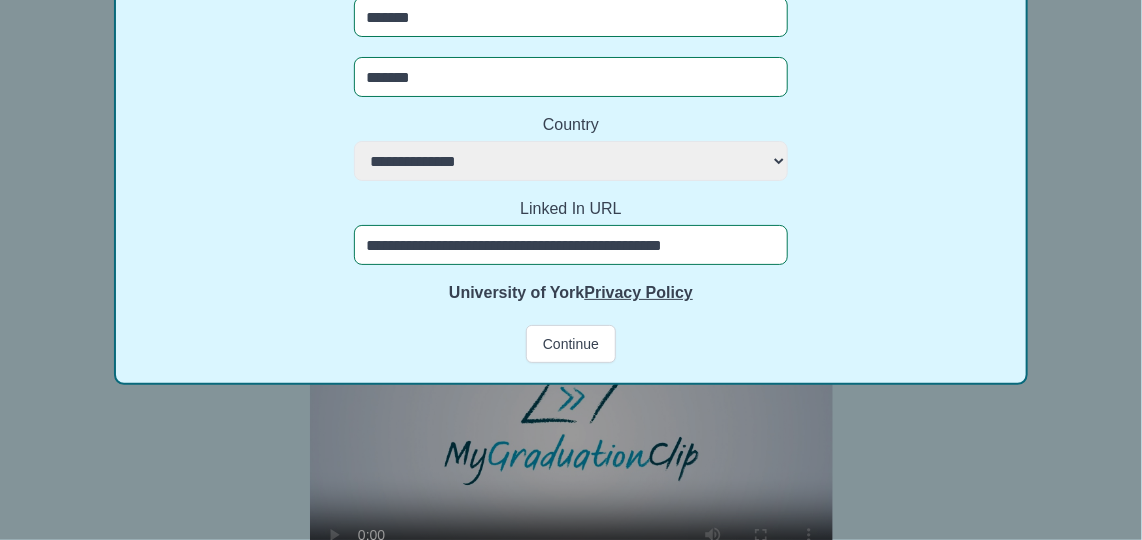 scroll, scrollTop: 987, scrollLeft: 0, axis: vertical 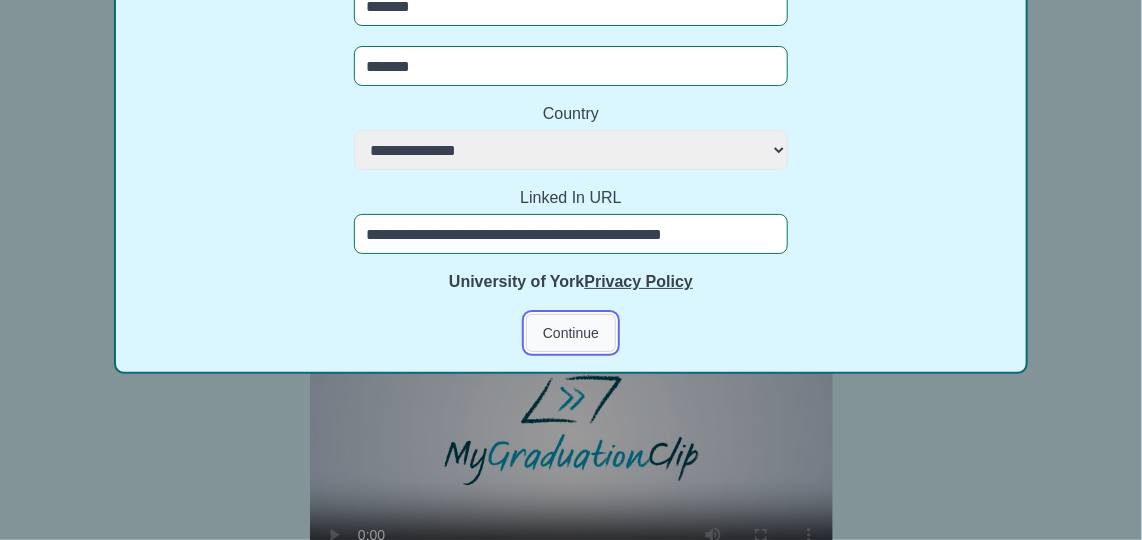click on "Continue" at bounding box center (571, 333) 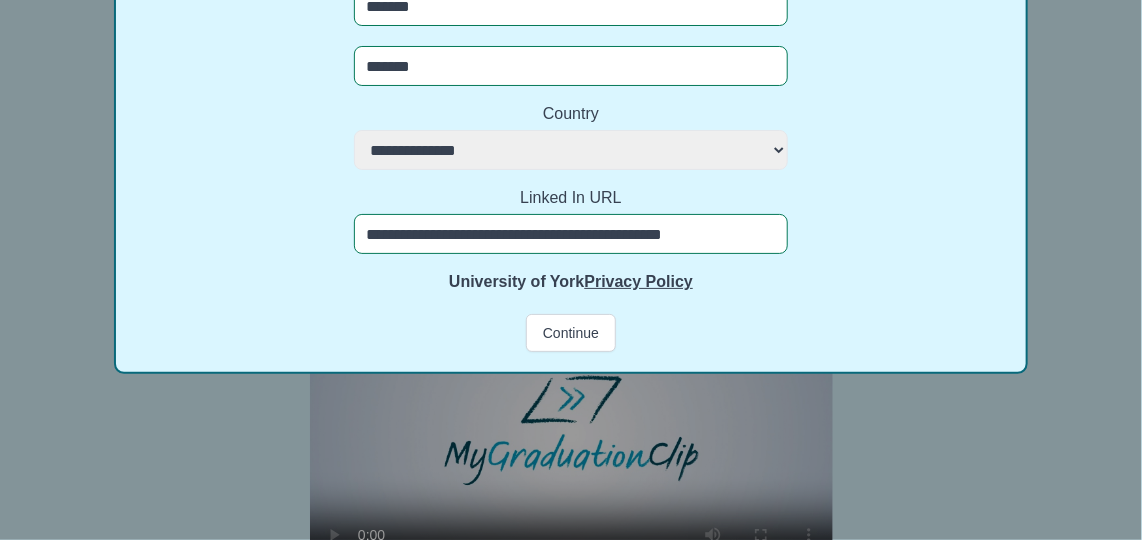 click on "Let's get started Your Graduation Date [DATE] [DATE] [DATE] [DATE] [DATE] [DATE] [DATE] [DATE] [DATE] [DATE] [DATE] [DATE] [DATE] [DATE] [DATE] [DATE] [DATE] What would you like to hear about from York? Events  Career Support  Lifelong Learning  Further Study  Mentoring  Volunteering  News about York  Alumni Stories  Entrepreneurship  Sustainability  Mental Health  Student Support  What is your current employment status    [EMPLOYMENT_STATUS] [EMPLOYMENT_STATUS] [EMPLOYMENT_STATUS] Current Job or Course title [JOB_TITLE] Updated Home Address
[ADDRESS] [COUNTRY]" at bounding box center (571, -221) 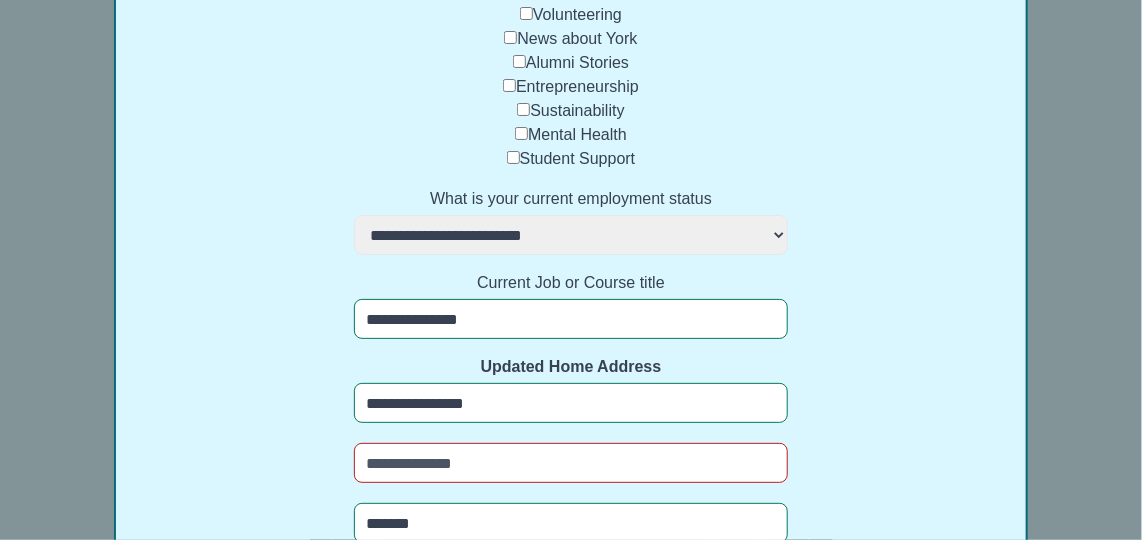 scroll, scrollTop: 0, scrollLeft: 0, axis: both 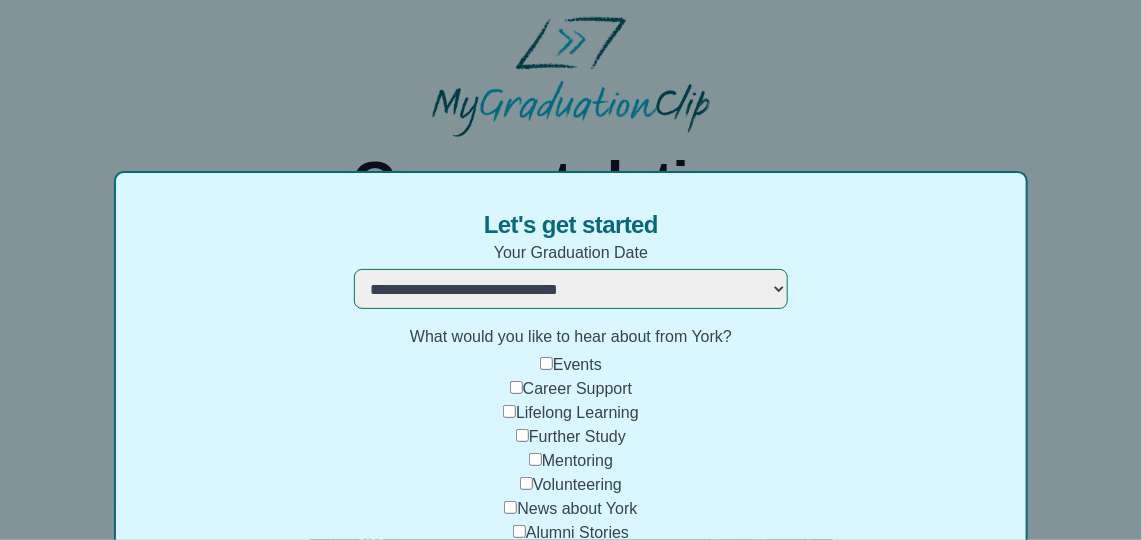 click on "Let's get started Your Graduation Date [DATE] [DATE] [DATE] [DATE] [DATE] [DATE] [DATE] [DATE] [DATE] [DATE] [DATE] [DATE] [DATE] [DATE] [DATE] [DATE] [DATE] What would you like to hear about from York? Events  Career Support  Lifelong Learning  Further Study  Mentoring  Volunteering  News about York  Alumni Stories  Entrepreneurship  Sustainability  Mental Health  Student Support  What is your current employment status    [EMPLOYMENT_STATUS] [EMPLOYMENT_STATUS] [EMPLOYMENT_STATUS] Current Job or Course title [JOB_TITLE] Updated Home Address
[ADDRESS] [COUNTRY]" at bounding box center (571, 270) 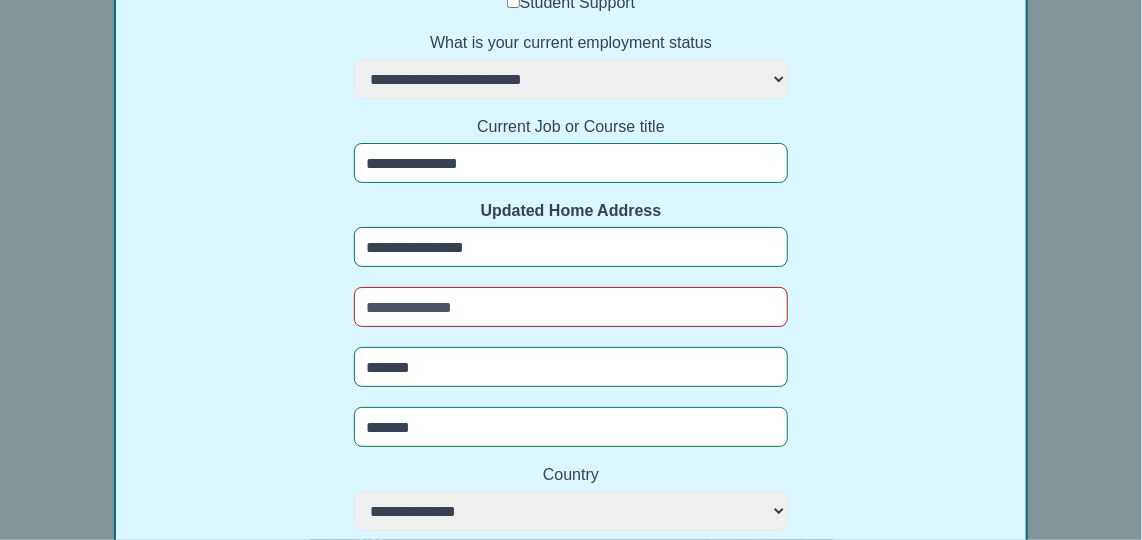 scroll, scrollTop: 637, scrollLeft: 0, axis: vertical 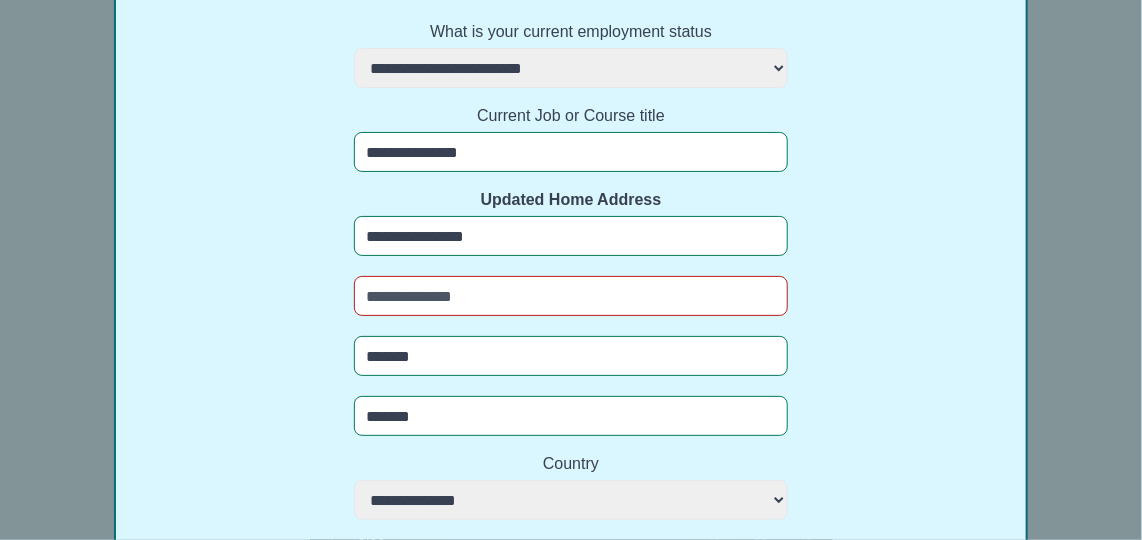 drag, startPoint x: 379, startPoint y: 232, endPoint x: 252, endPoint y: 221, distance: 127.47549 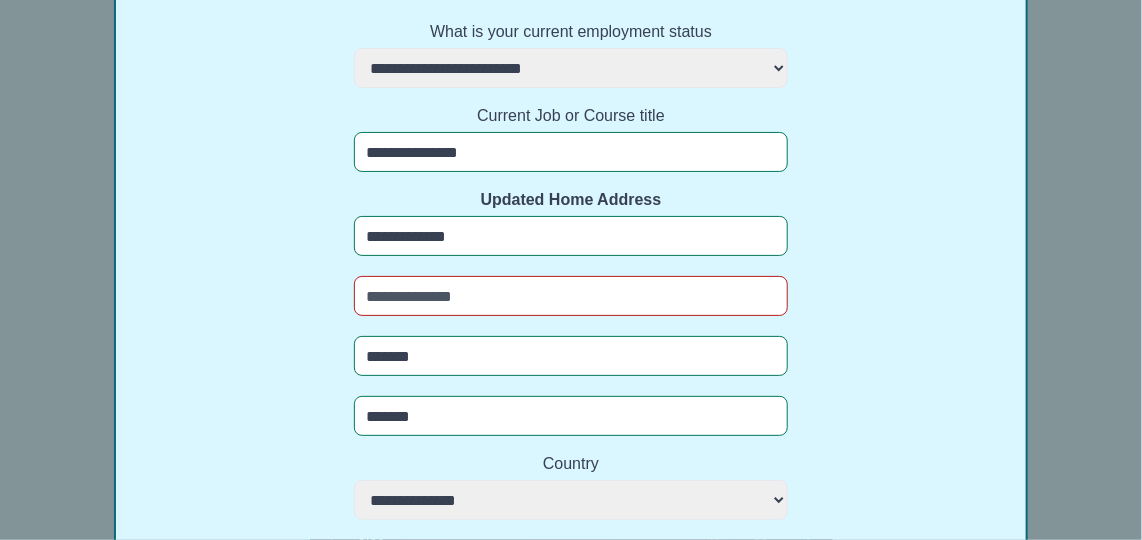 type on "**********" 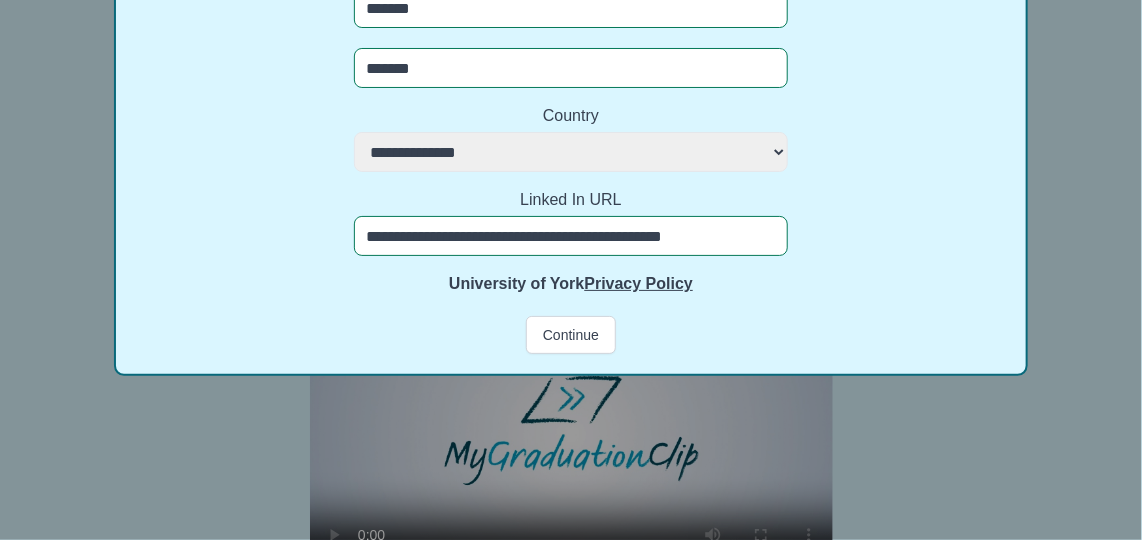 scroll, scrollTop: 987, scrollLeft: 0, axis: vertical 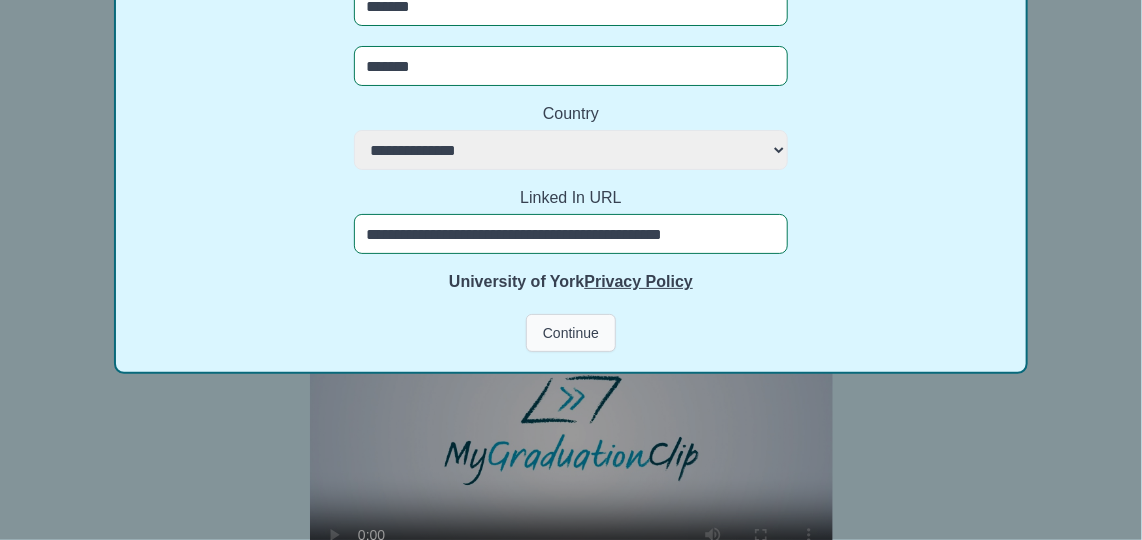 type on "**" 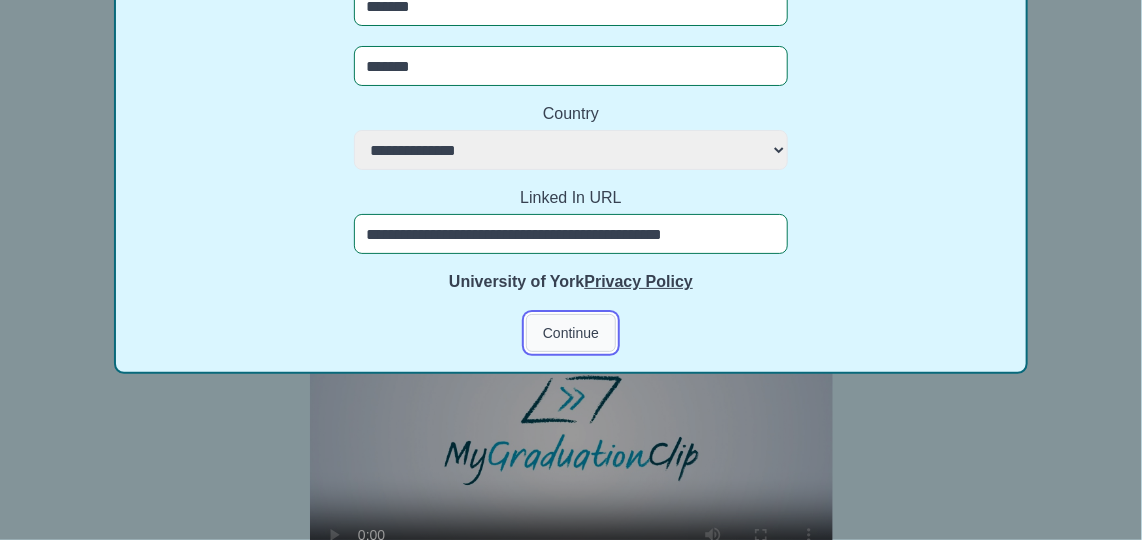 click on "Continue" at bounding box center (571, 333) 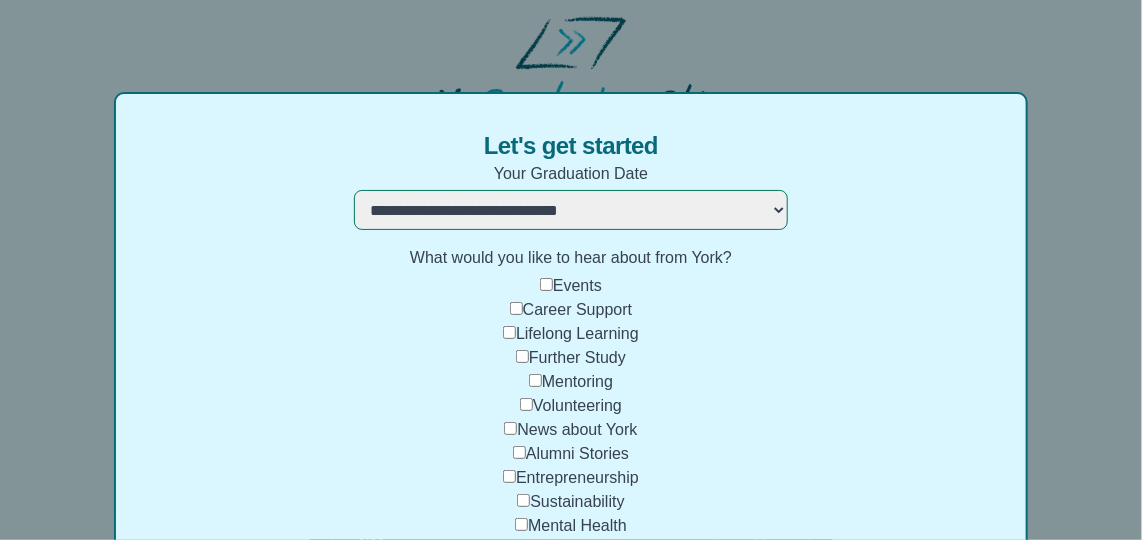 scroll, scrollTop: 230, scrollLeft: 0, axis: vertical 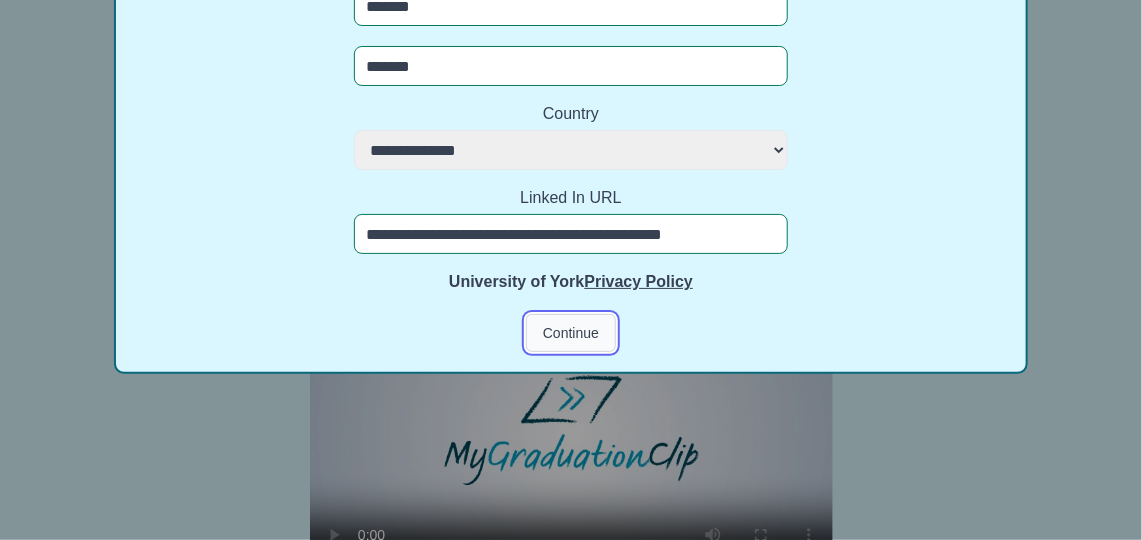 click on "Continue" at bounding box center [571, 333] 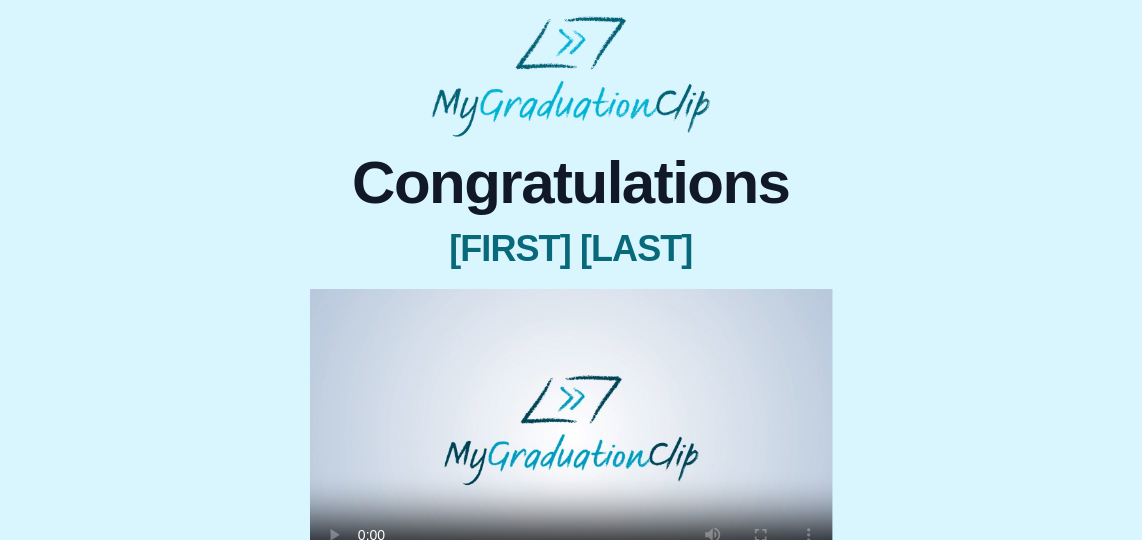 click at bounding box center [571, 436] 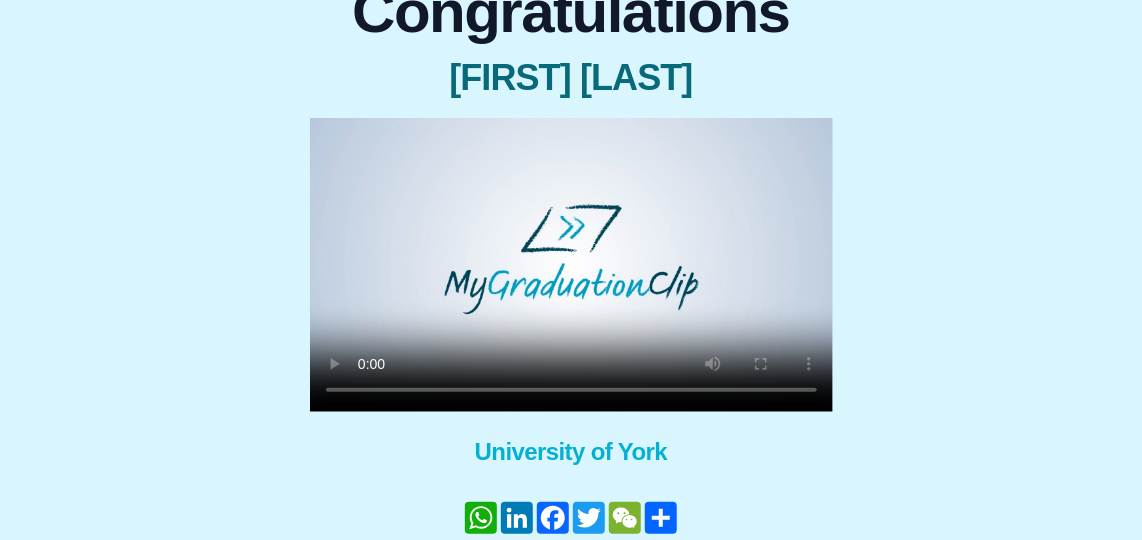 scroll, scrollTop: 175, scrollLeft: 0, axis: vertical 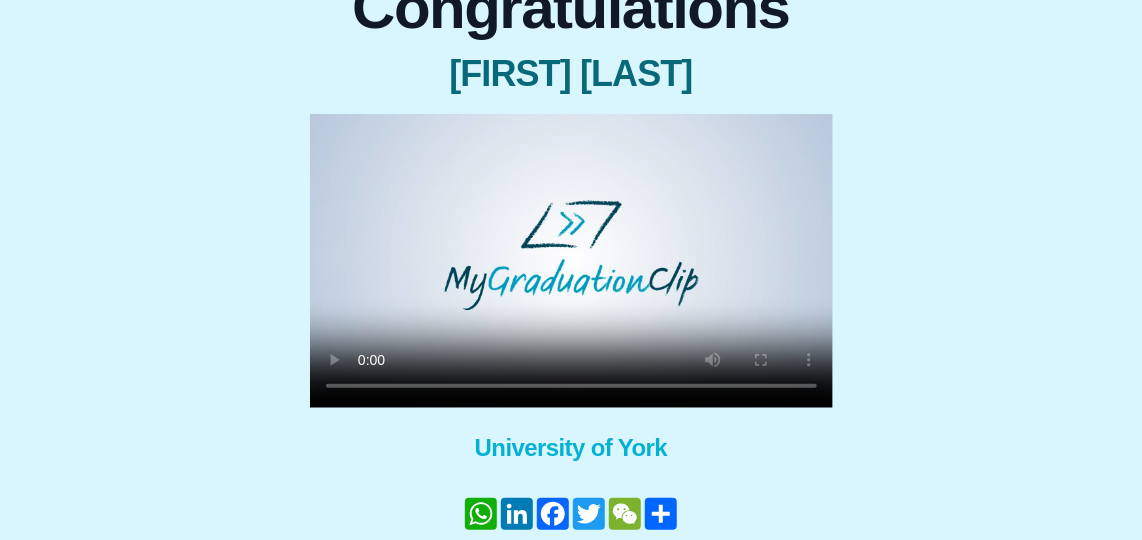 type 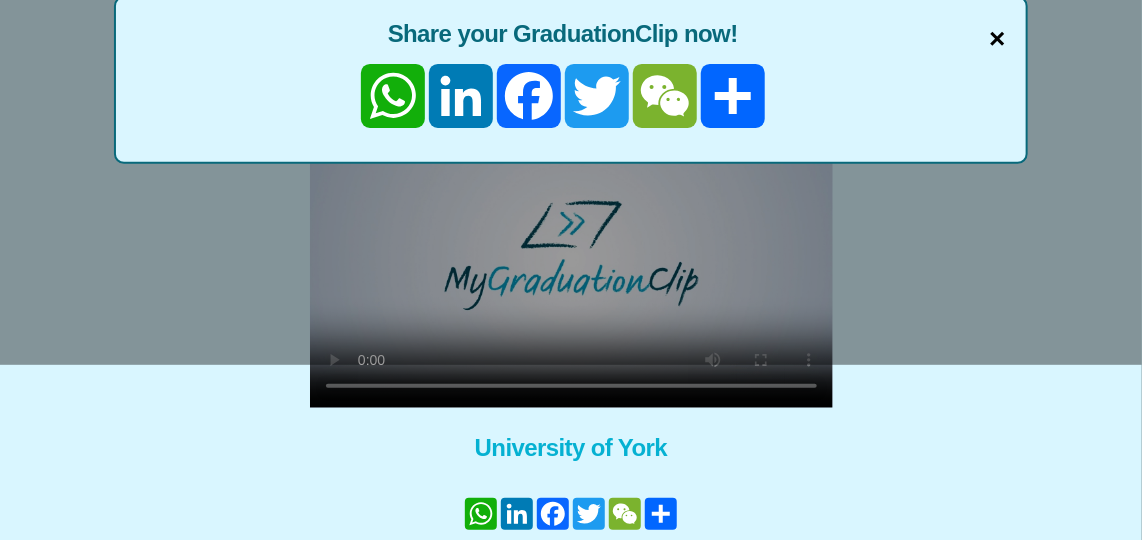 click on "×" at bounding box center [997, 39] 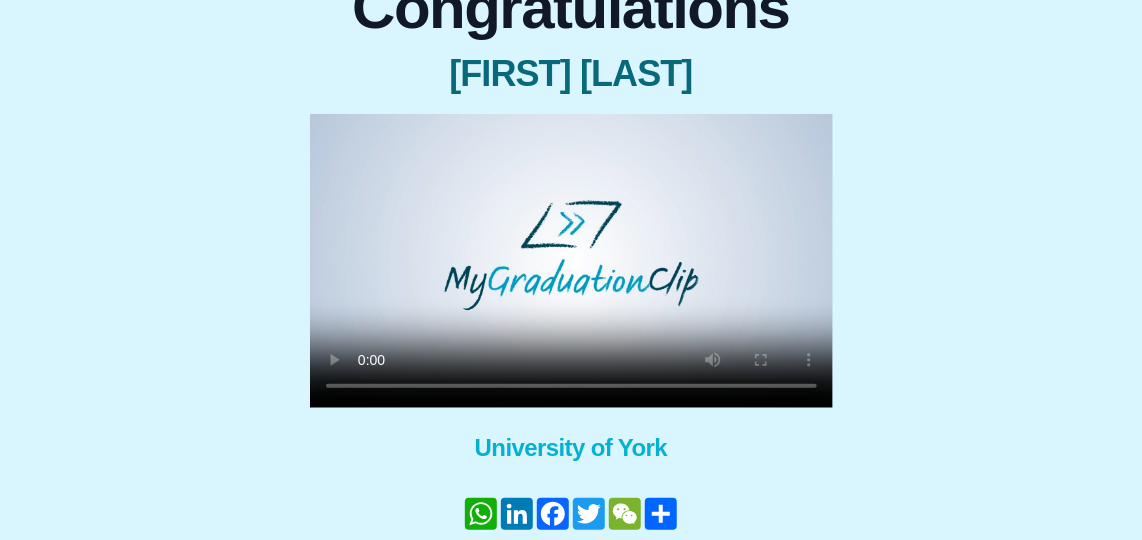 scroll, scrollTop: 0, scrollLeft: 0, axis: both 